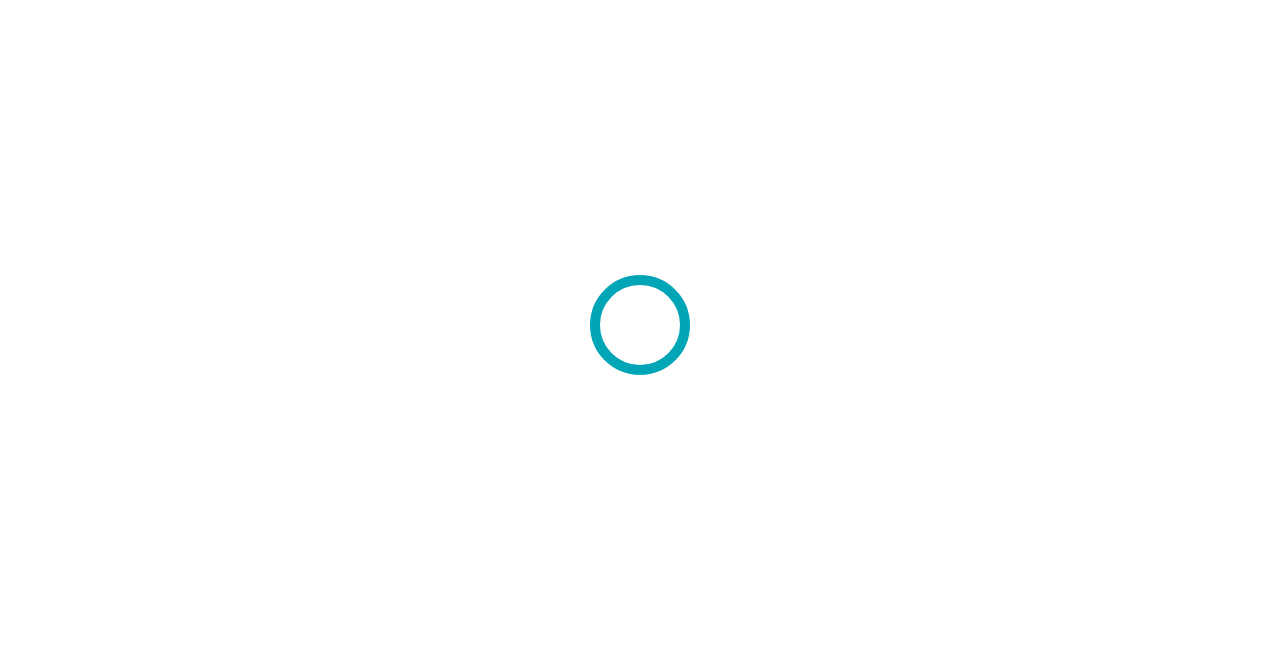 scroll, scrollTop: 0, scrollLeft: 0, axis: both 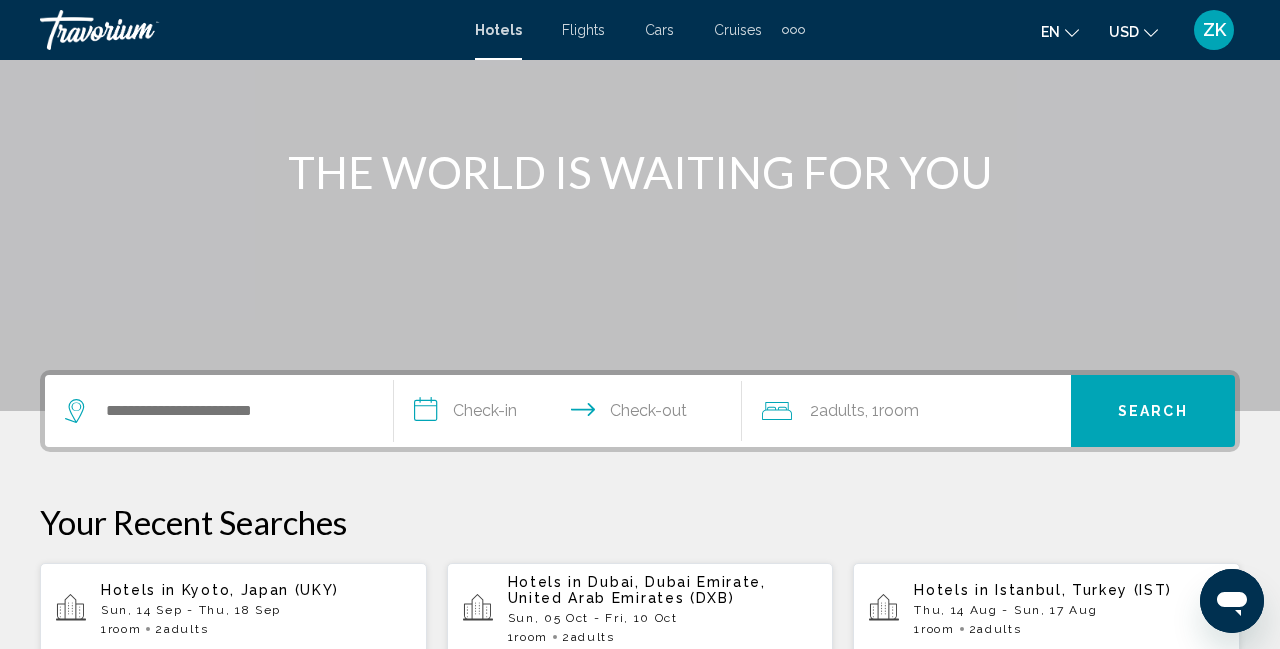 click on "Dubai, Dubai Emirate, United Arab Emirates (DXB)" at bounding box center (637, 590) 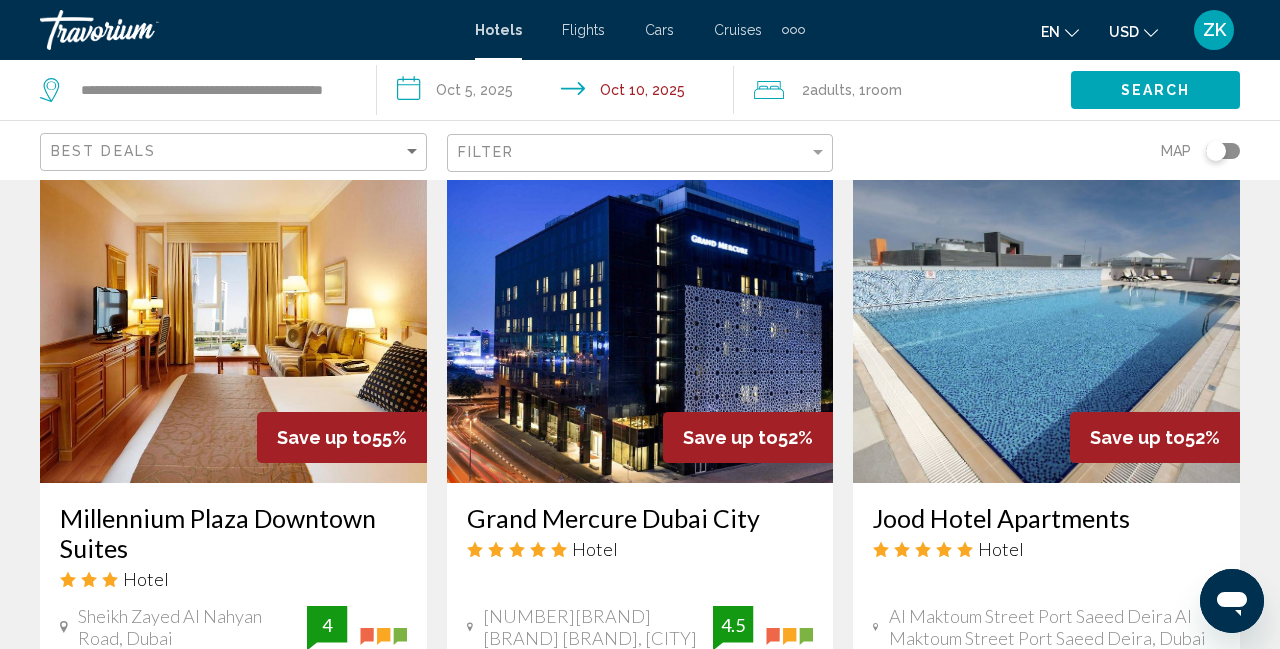 scroll, scrollTop: 1656, scrollLeft: 0, axis: vertical 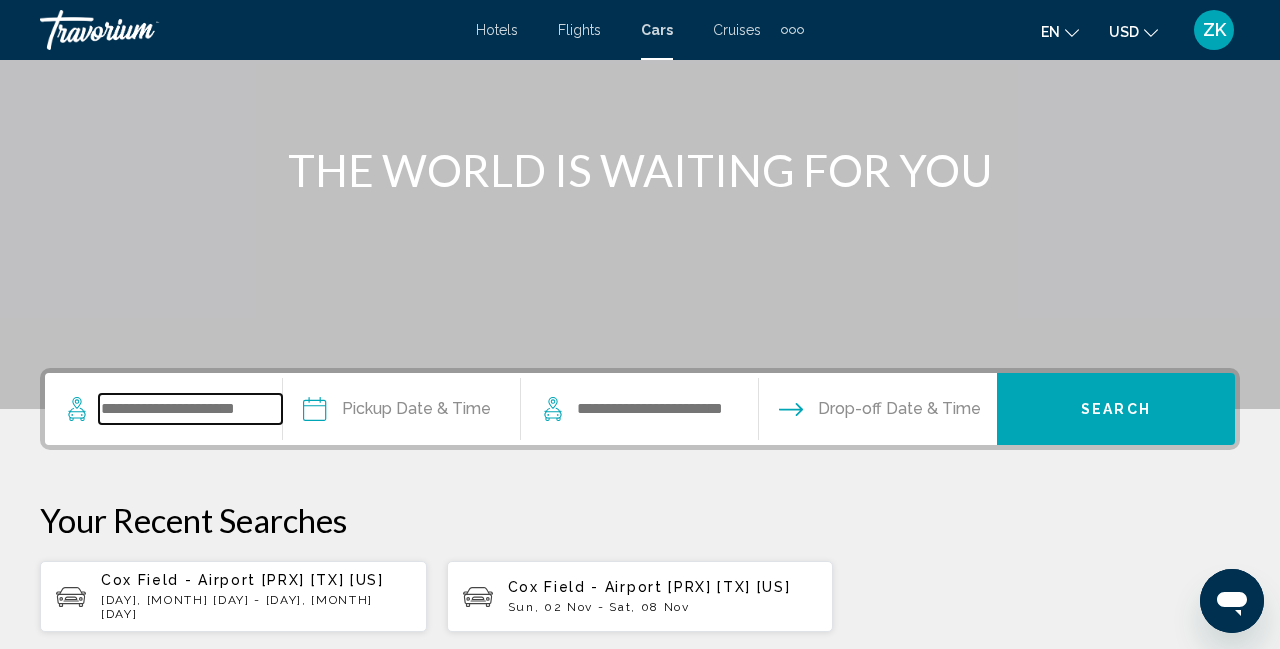 click at bounding box center (190, 409) 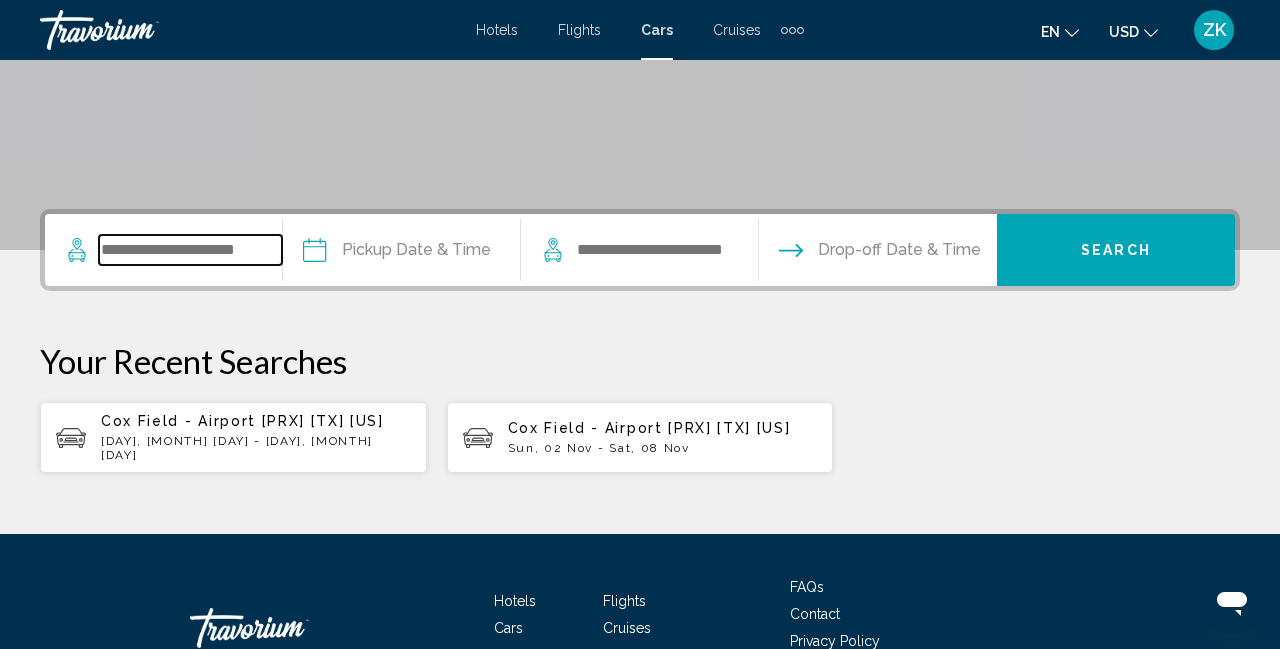 scroll, scrollTop: 368, scrollLeft: 0, axis: vertical 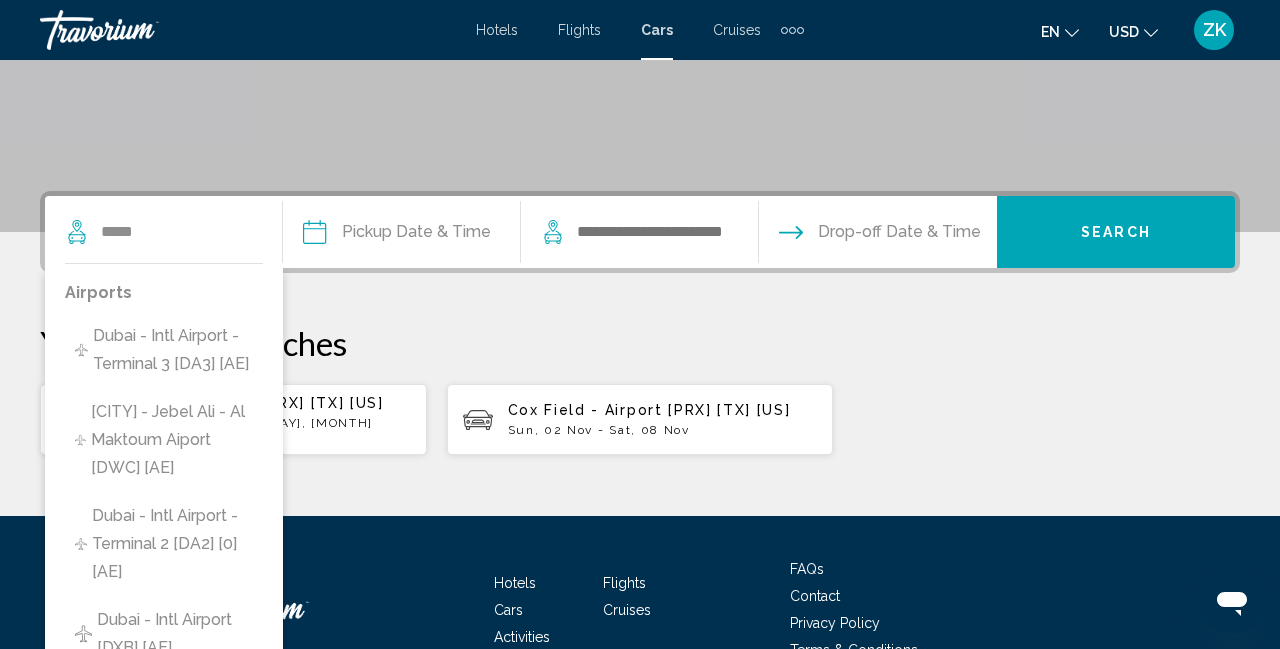 click on "Dubai - Intl Airport - Terminal 3 [DA3] [AE]" at bounding box center (173, 350) 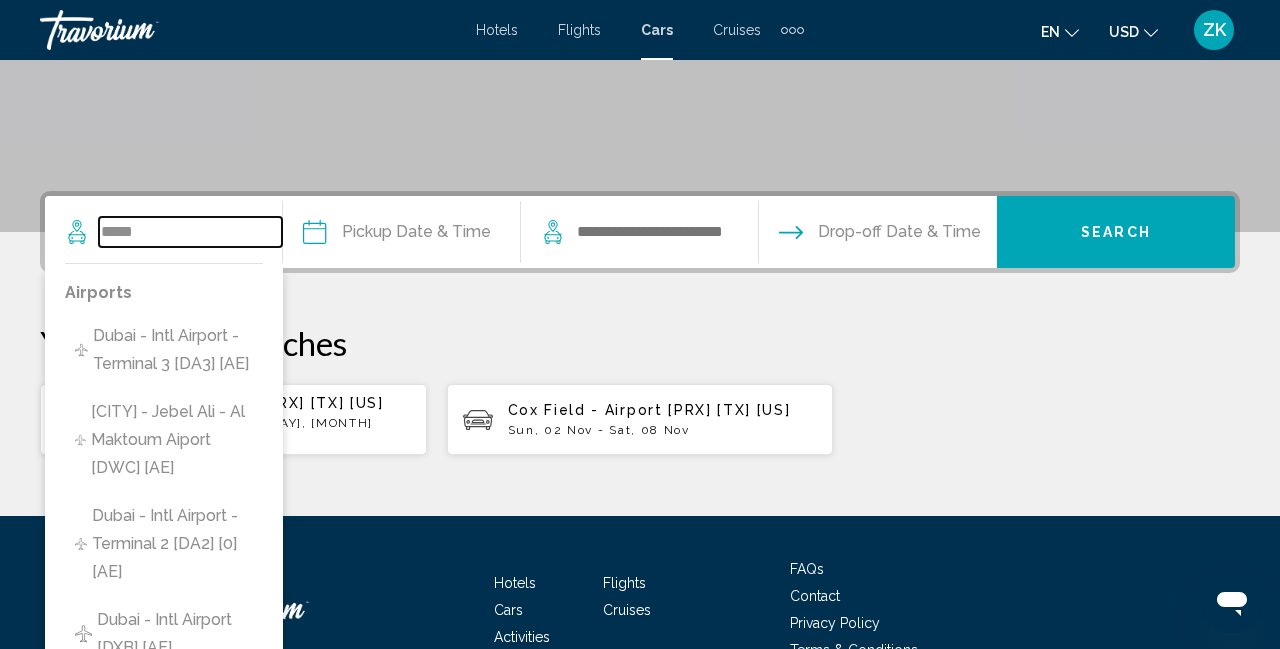 type on "**********" 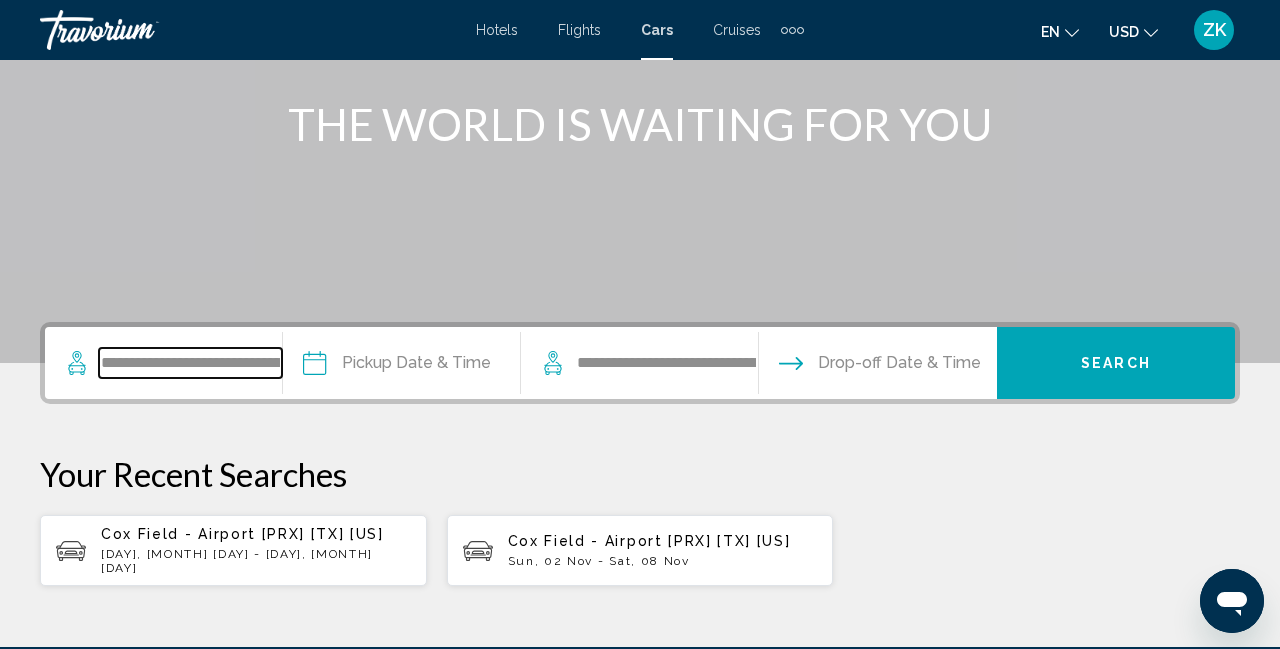 scroll, scrollTop: 225, scrollLeft: 0, axis: vertical 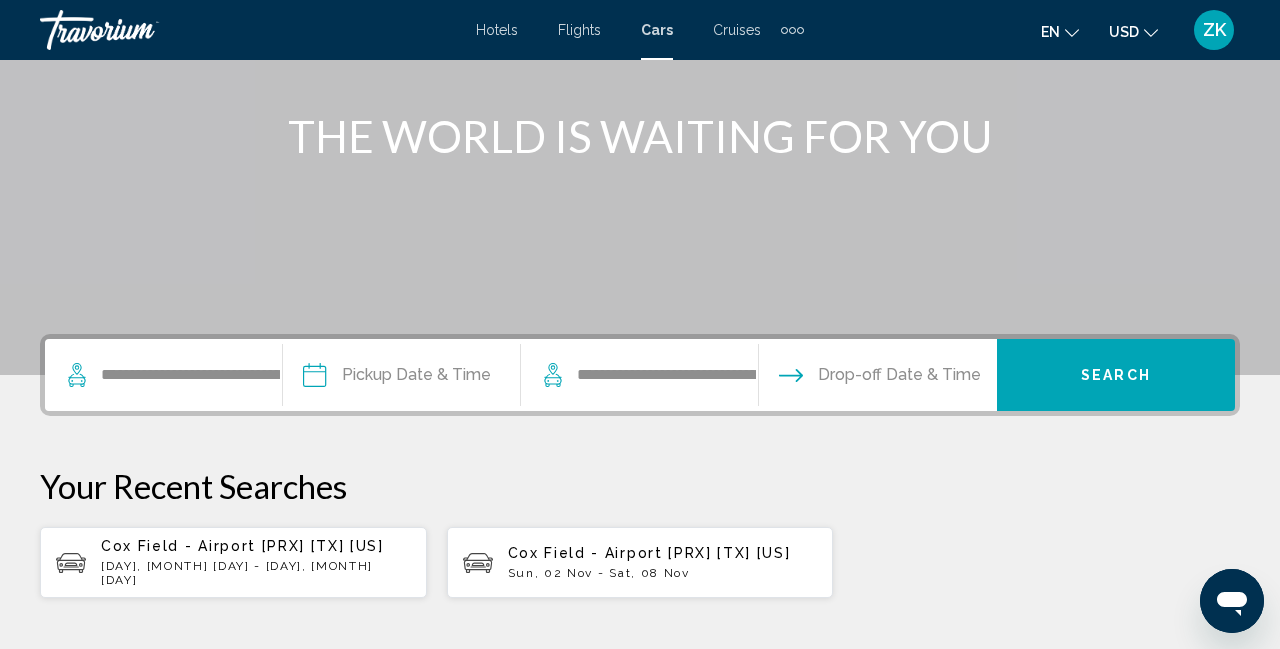 click on "Hotels Flights Cars Cruises Activities Hotels Flights Cars Cruises Activities en
English Español Français Italiano Português русский USD
USD ($) MXN (Mex$) CAD (Can$) GBP (£) EUR (€) AUD (A$) NZD (NZ$) CNY (CN¥) ZK Login" at bounding box center [640, 30] 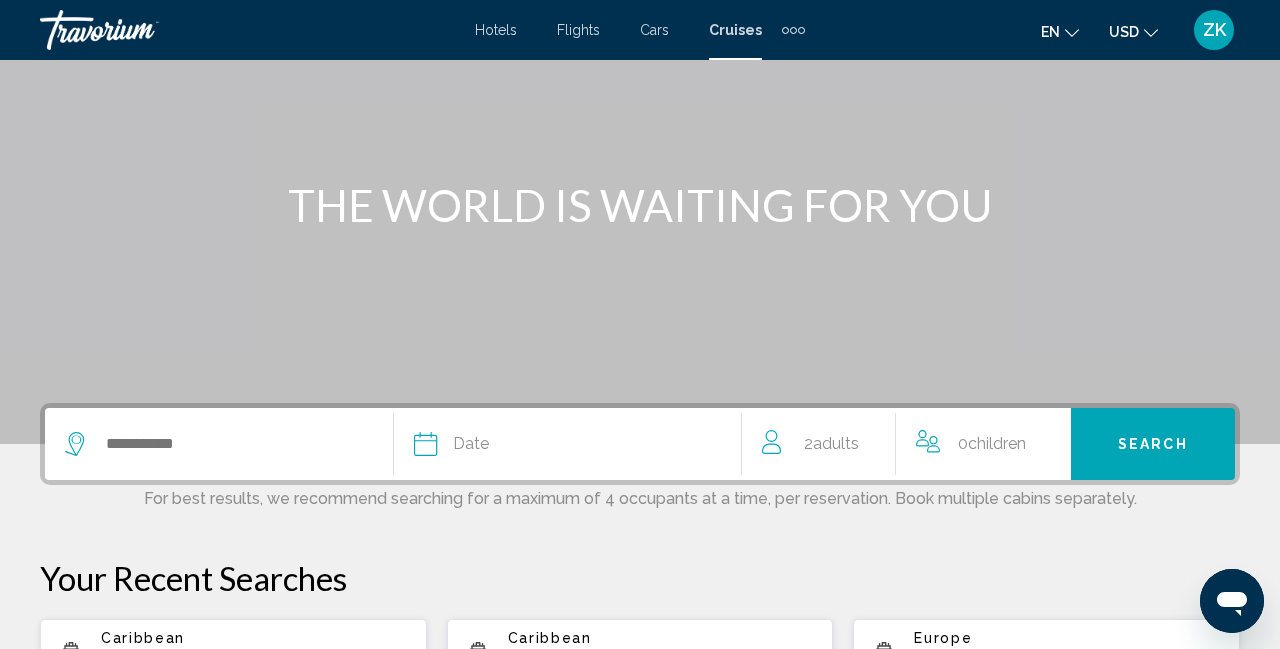 scroll, scrollTop: 189, scrollLeft: 0, axis: vertical 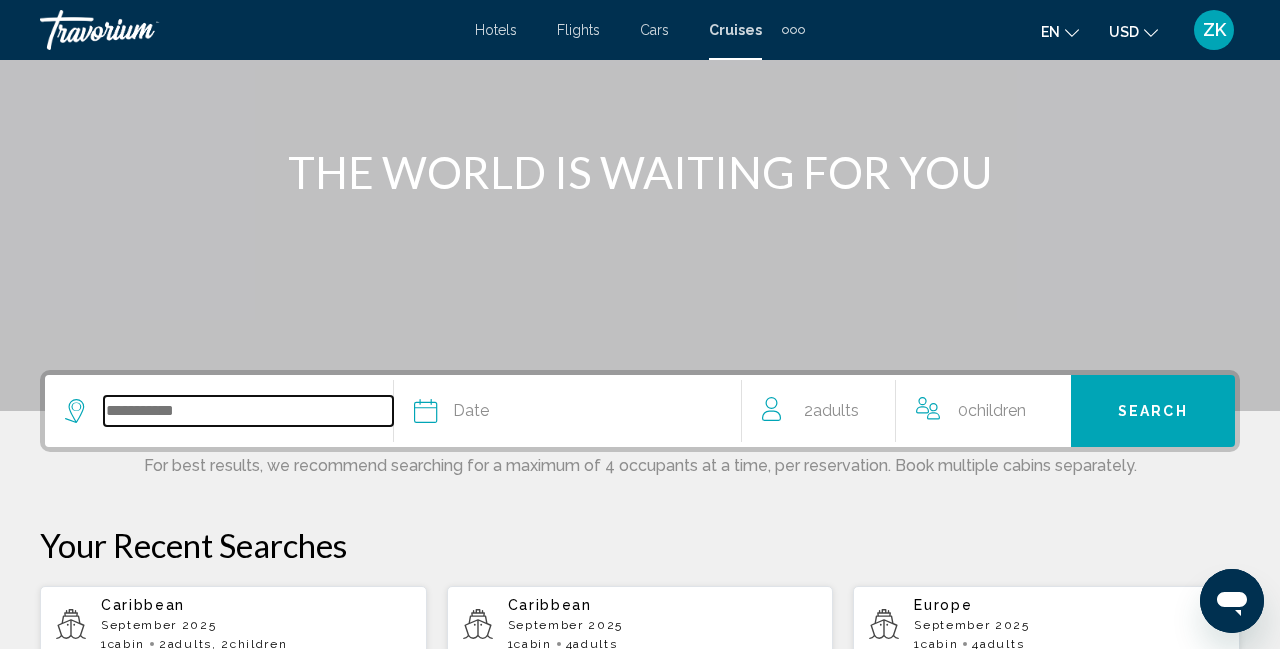 click at bounding box center (248, 411) 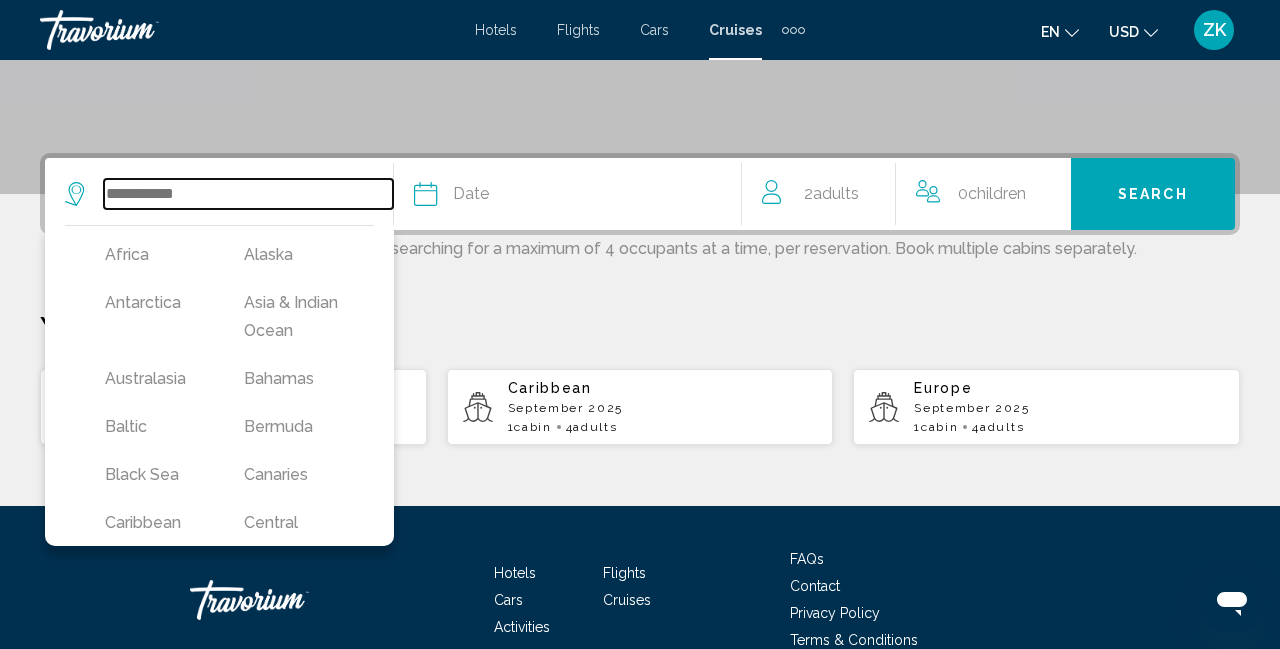 scroll, scrollTop: 410, scrollLeft: 0, axis: vertical 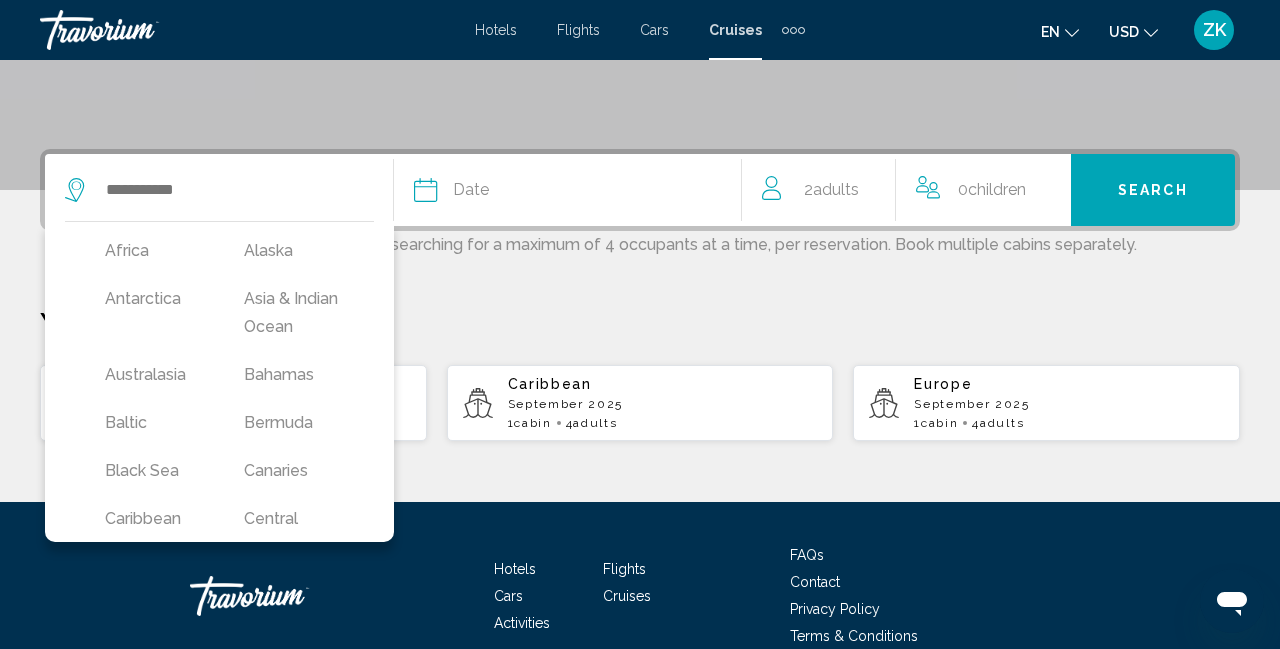 click on "Alaska" at bounding box center [293, 251] 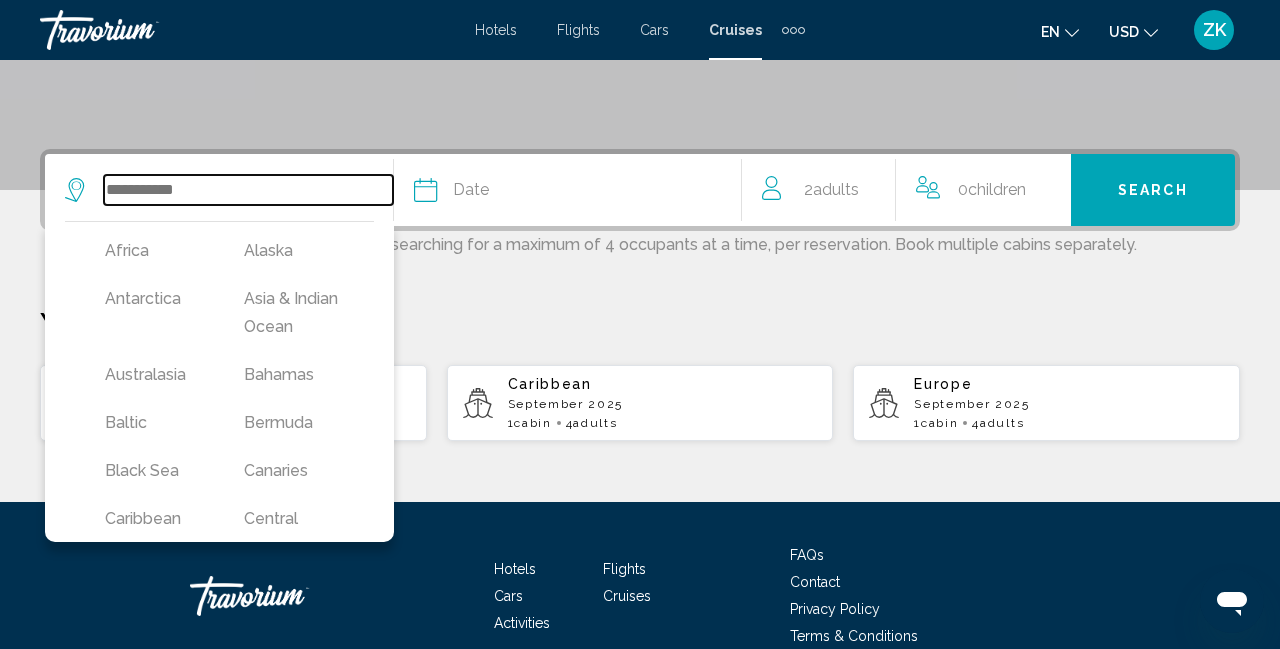 type on "******" 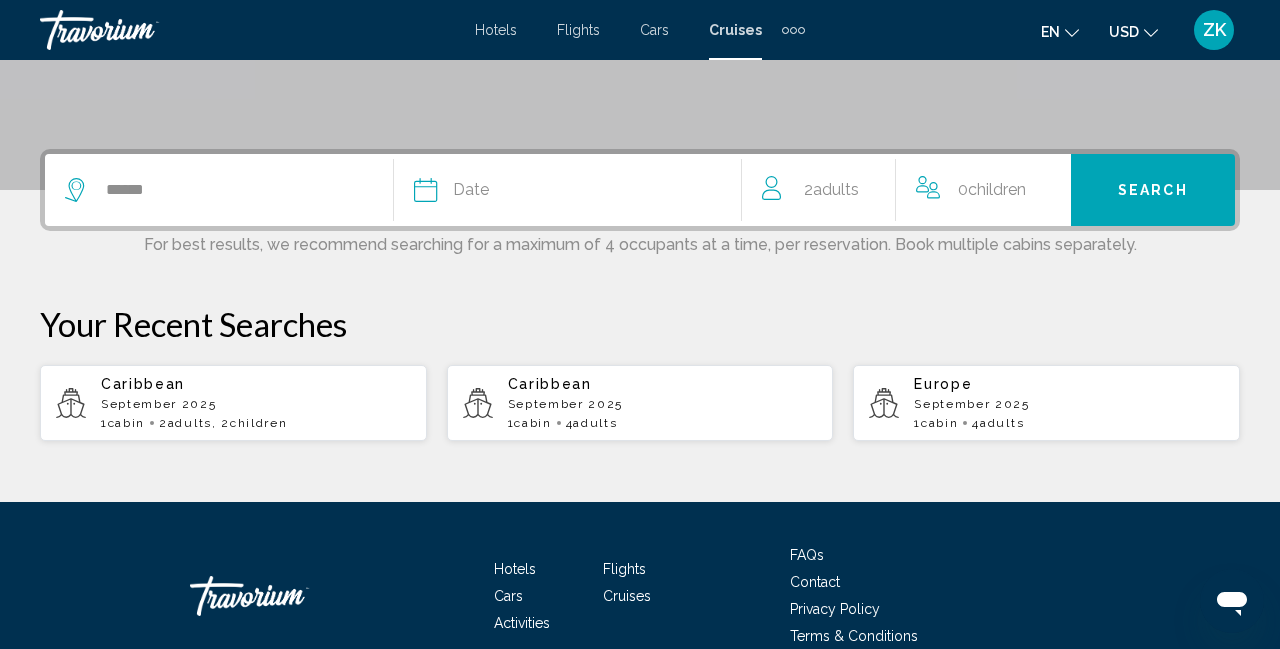 click on "Date" 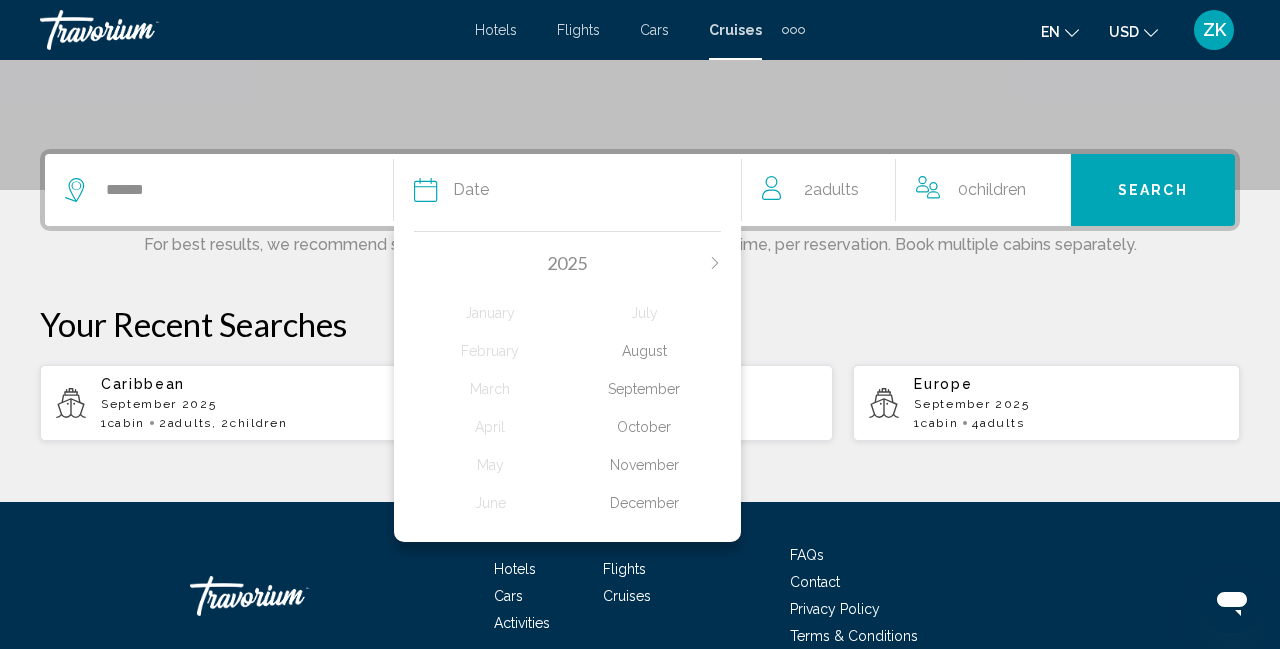 click on "October" 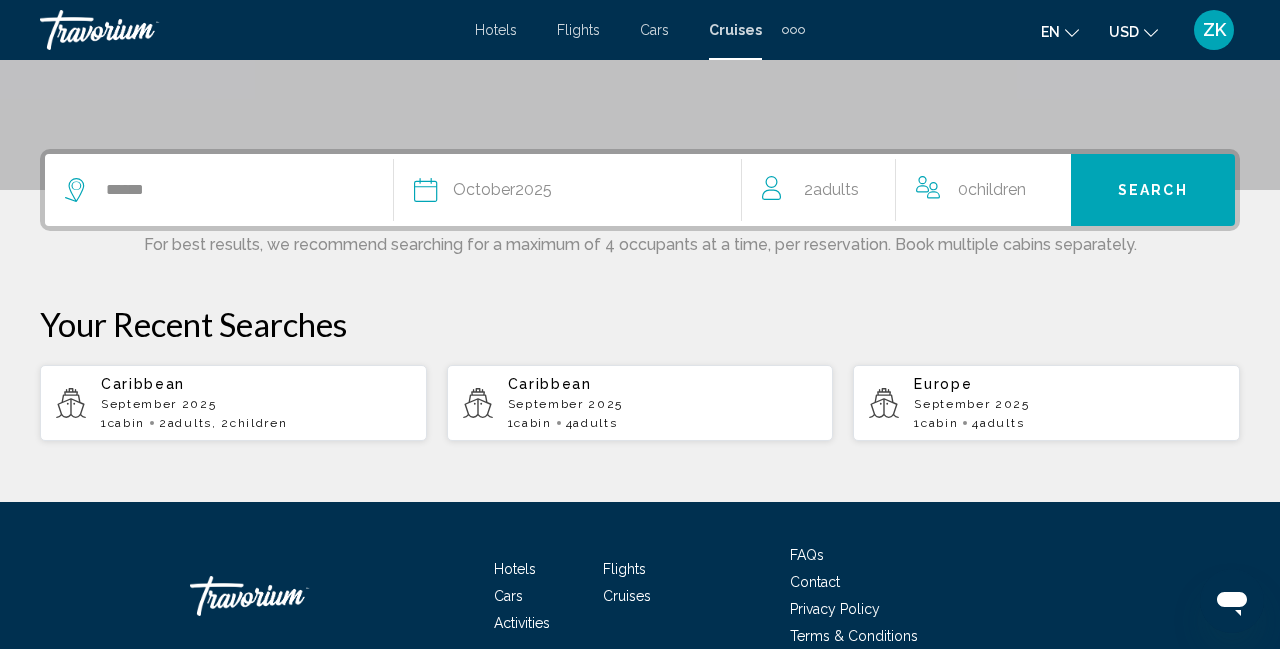 click on "Search" at bounding box center [1153, 191] 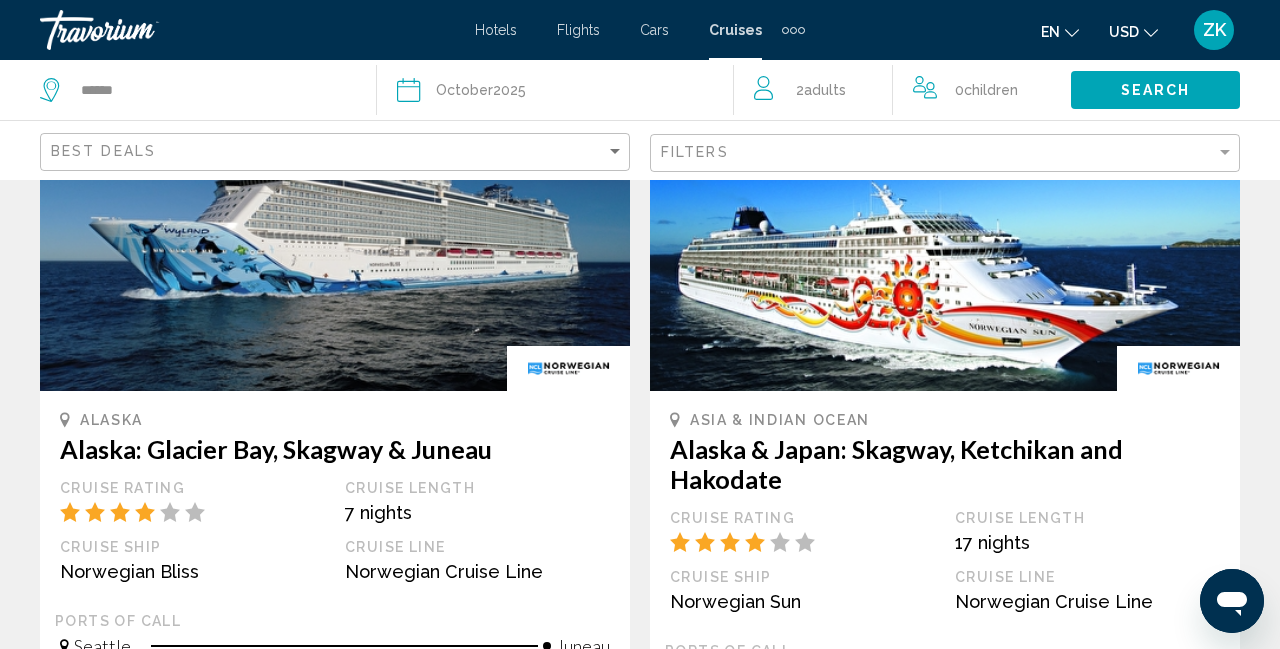 scroll, scrollTop: 0, scrollLeft: 0, axis: both 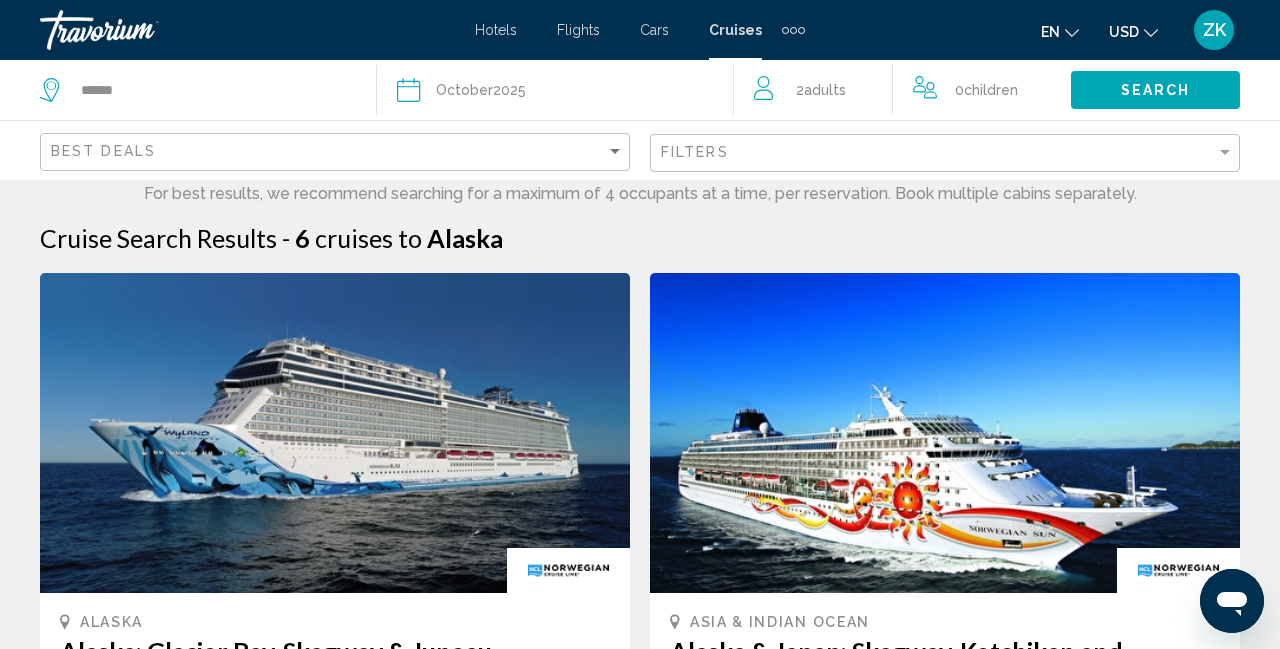 click at bounding box center [793, 30] 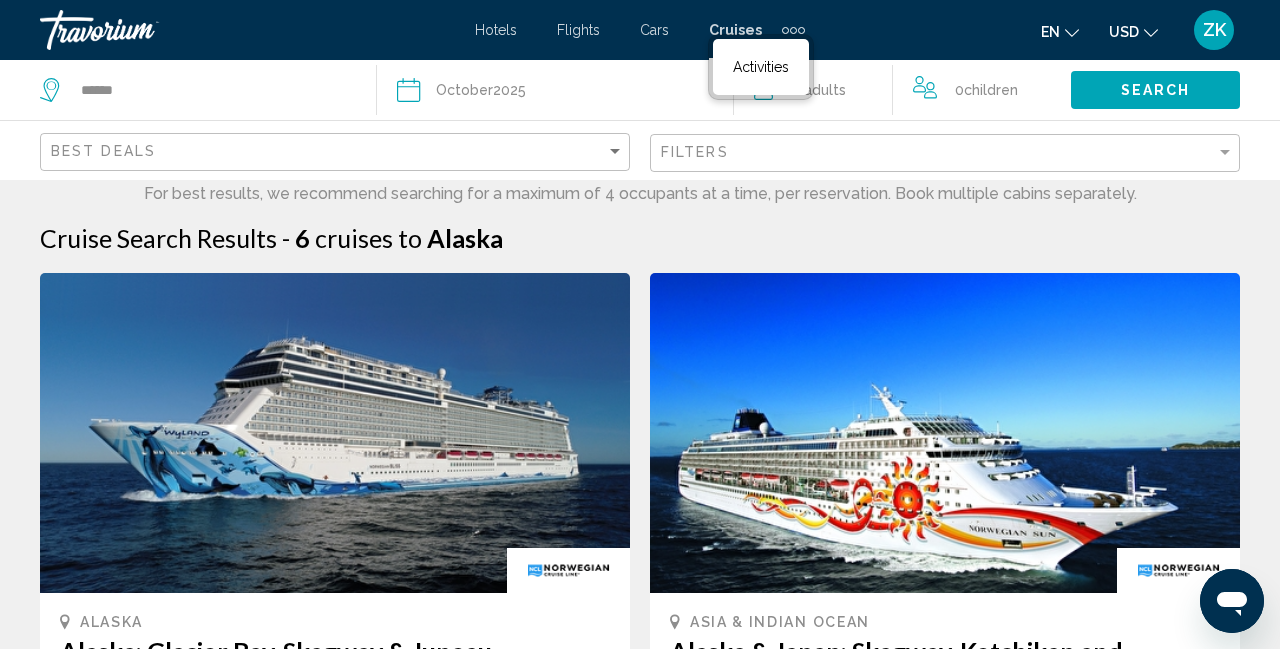 click on "Activities" at bounding box center (761, 67) 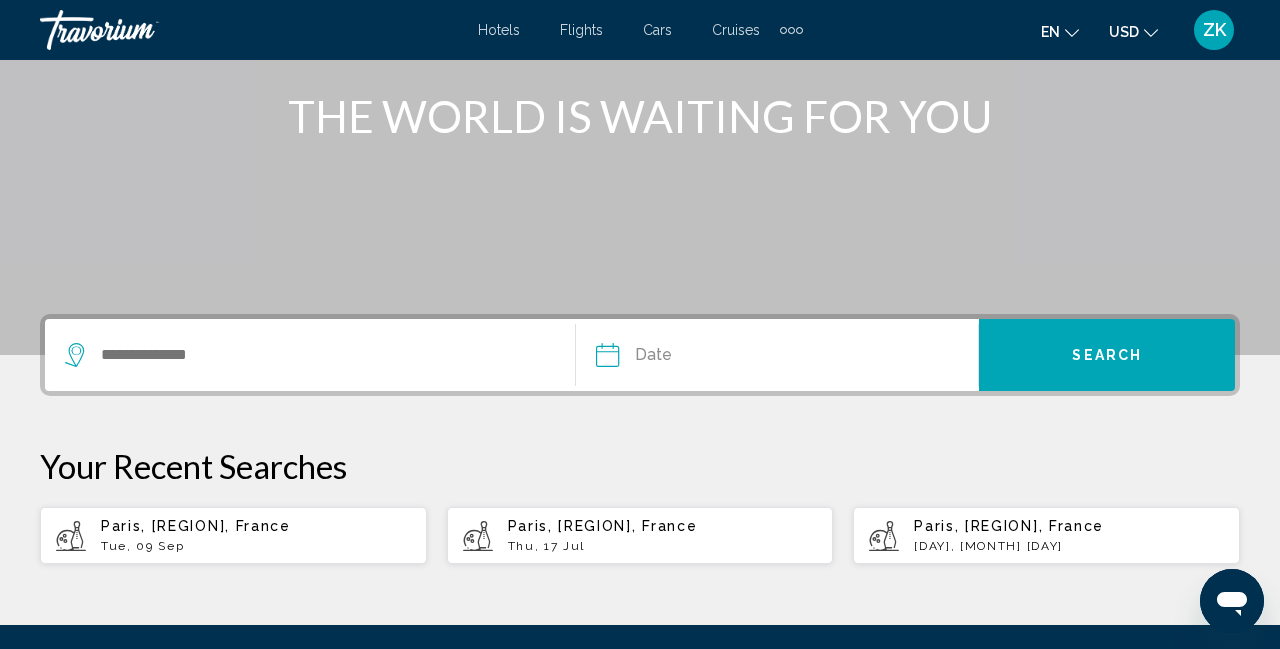 scroll, scrollTop: 254, scrollLeft: 0, axis: vertical 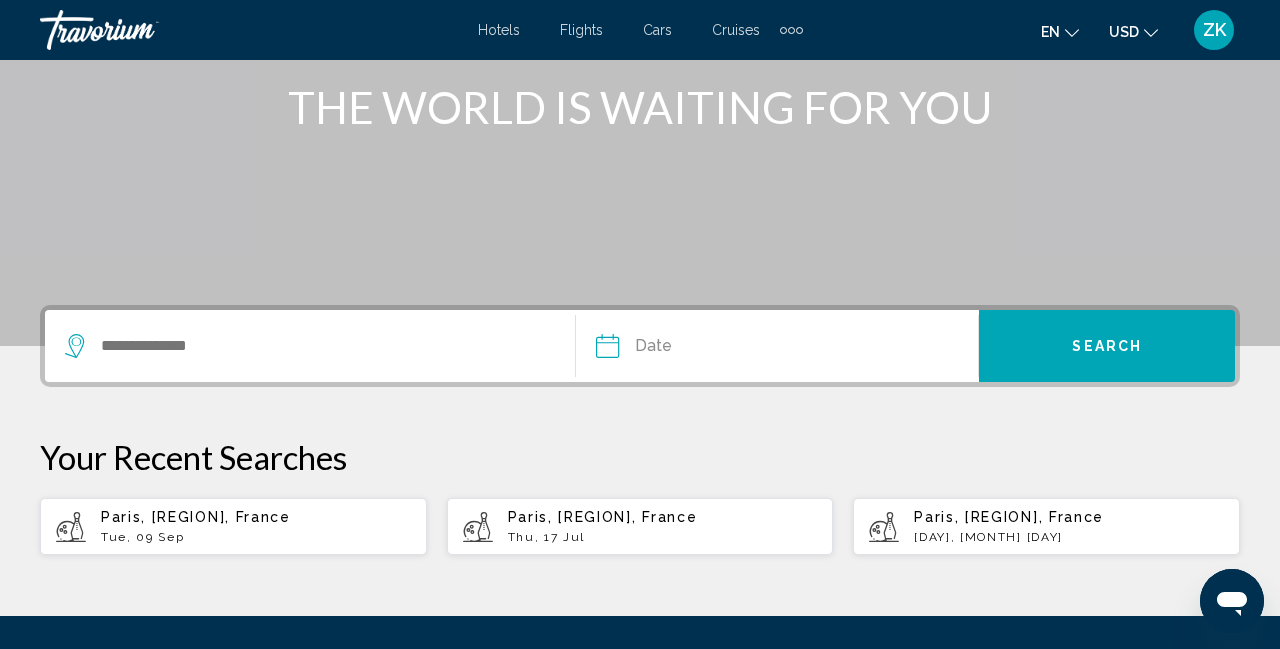 click on "Tue, 09 Sep" at bounding box center [256, 537] 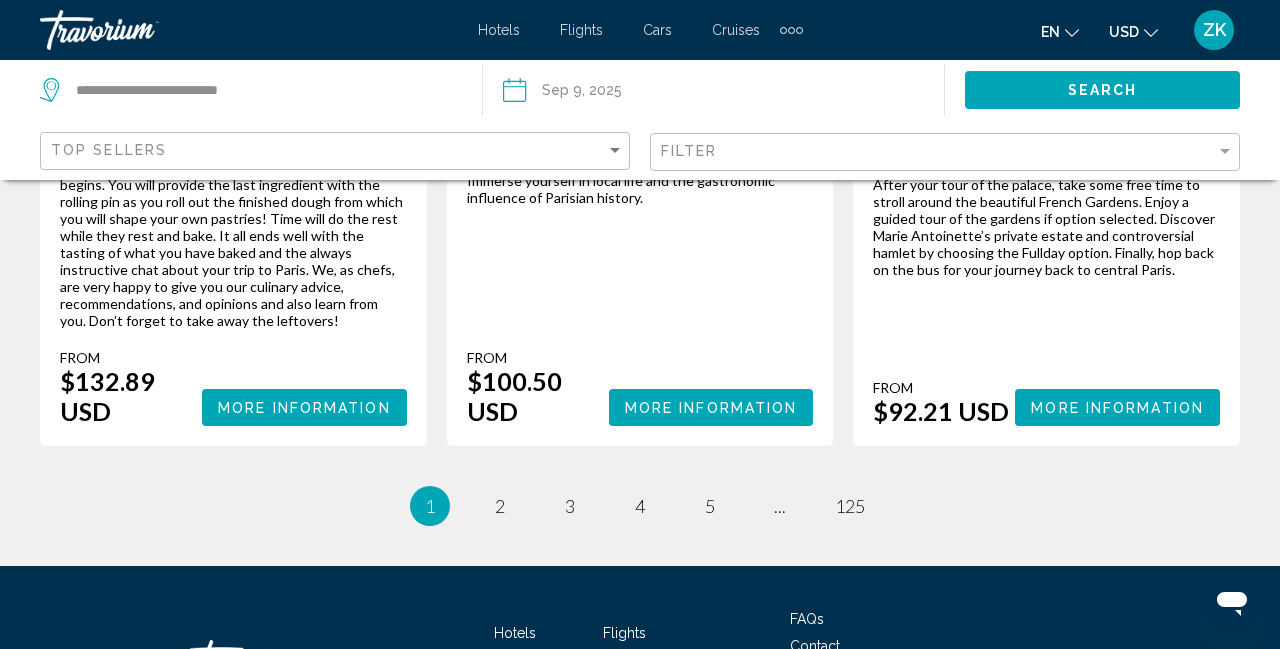 scroll, scrollTop: 3714, scrollLeft: 0, axis: vertical 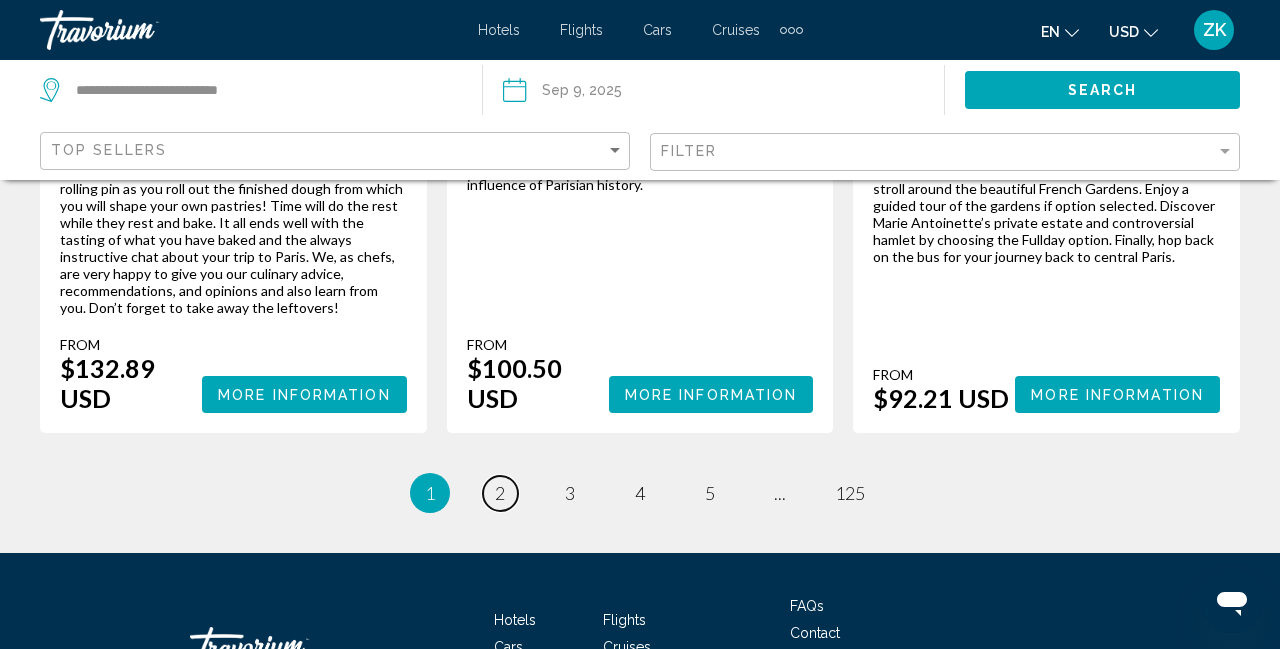 click on "page  2" at bounding box center (500, 493) 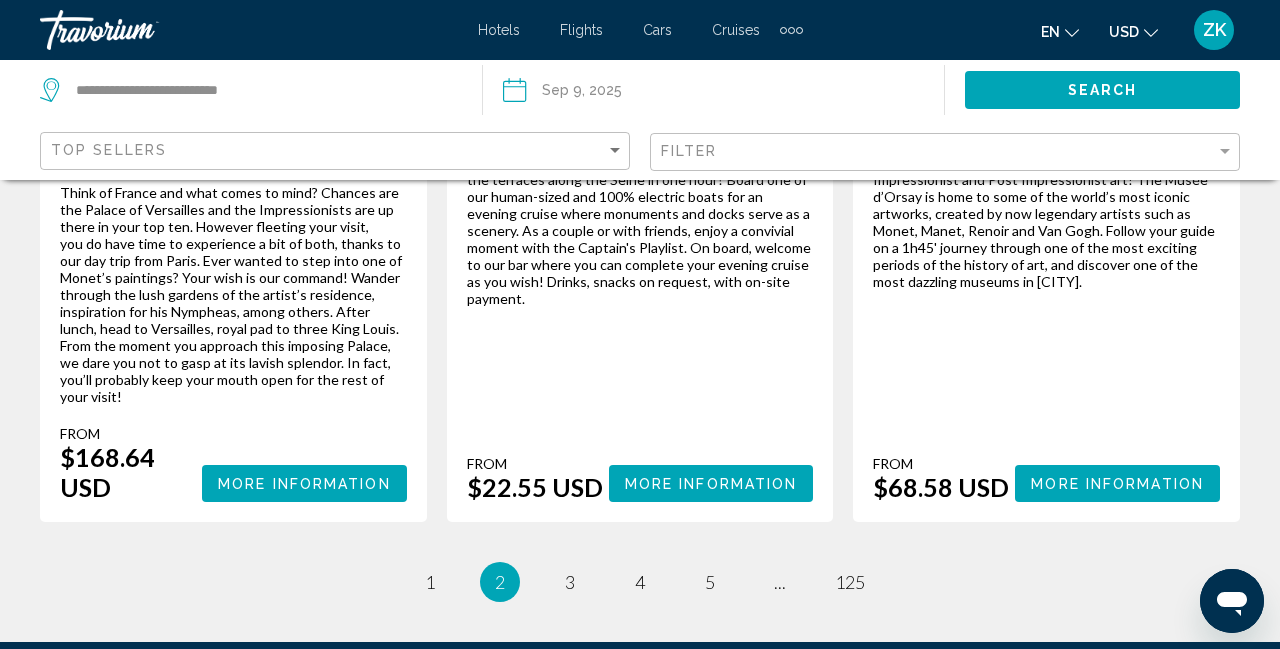 scroll, scrollTop: 3531, scrollLeft: 0, axis: vertical 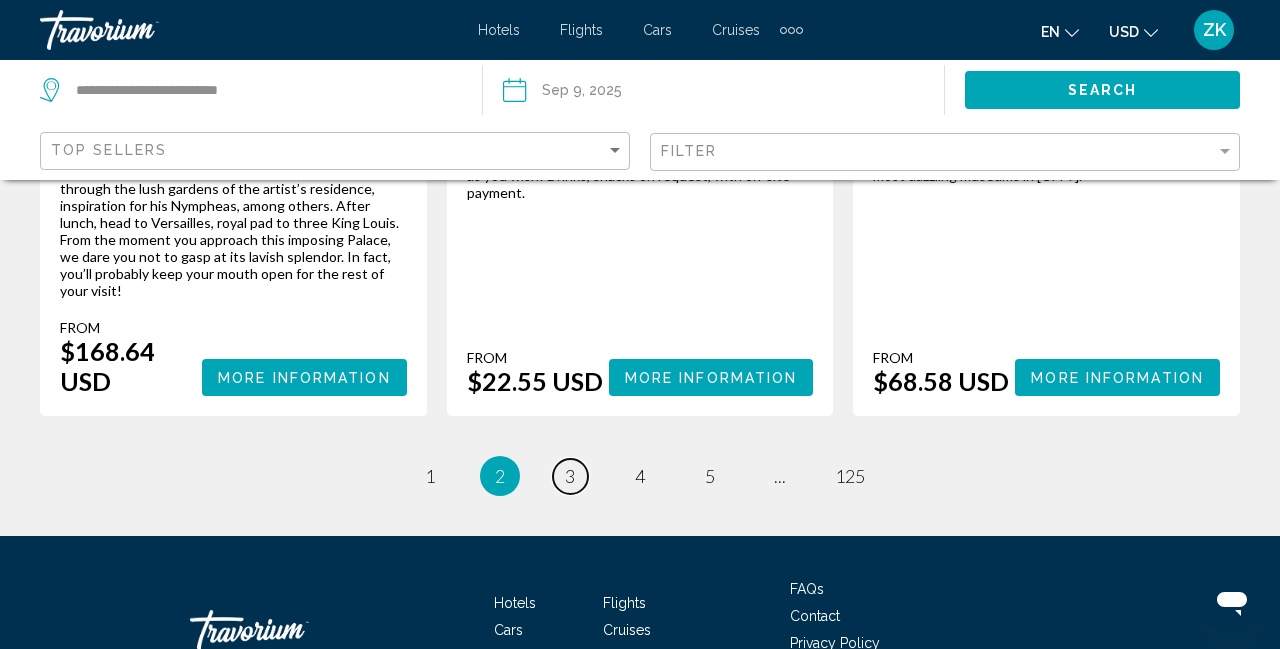 click on "page  3" at bounding box center (570, 476) 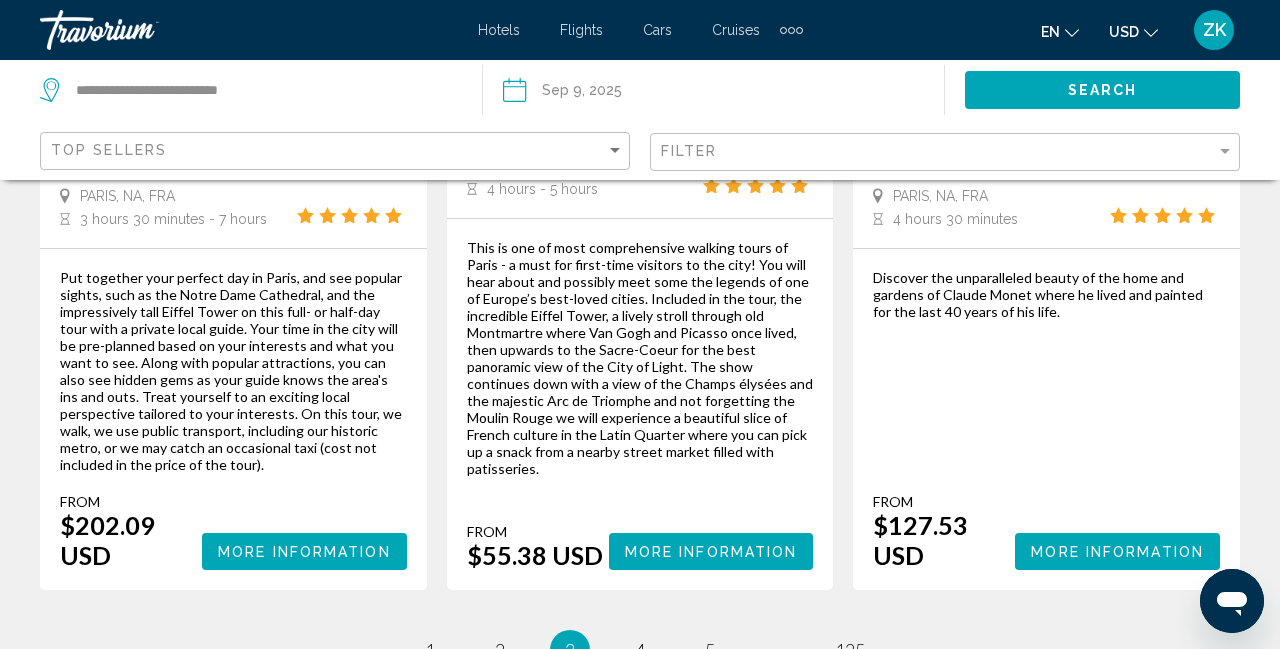 scroll, scrollTop: 4139, scrollLeft: 0, axis: vertical 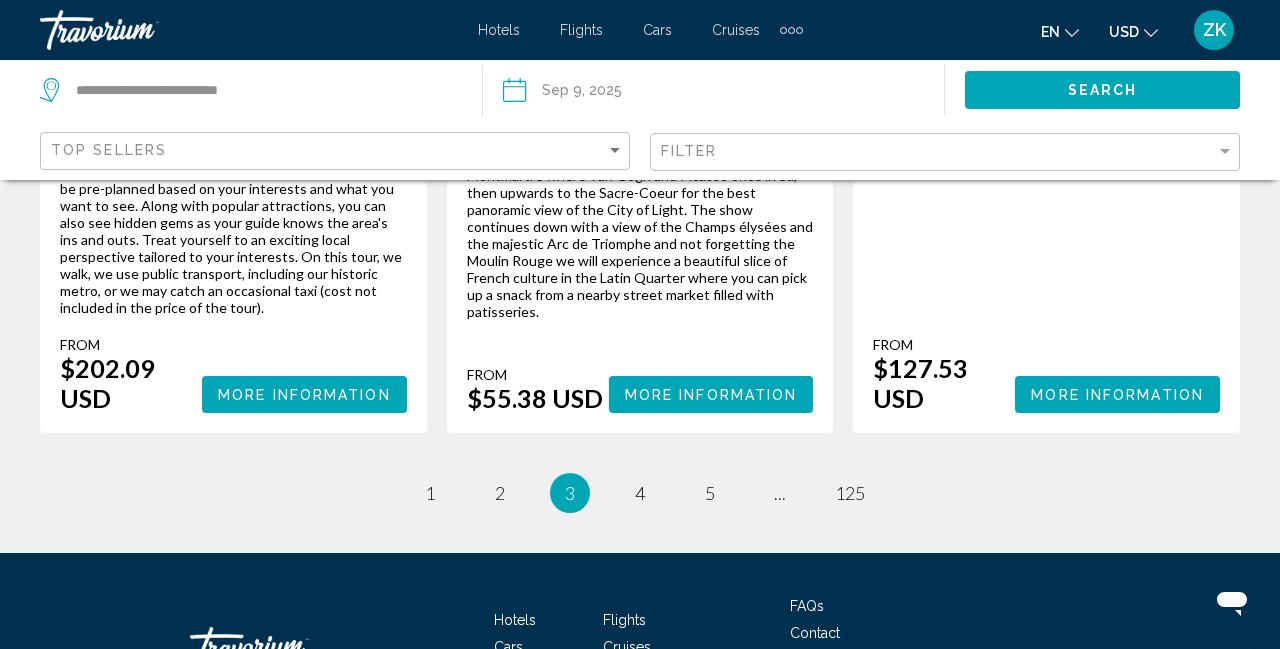 click on "[NUMBER] / [NUMBER]  page  [NUMBER] page  [NUMBER] You're on page  [NUMBER] page  [NUMBER] page  [NUMBER] ... page  [NUMBER]" at bounding box center [640, 493] 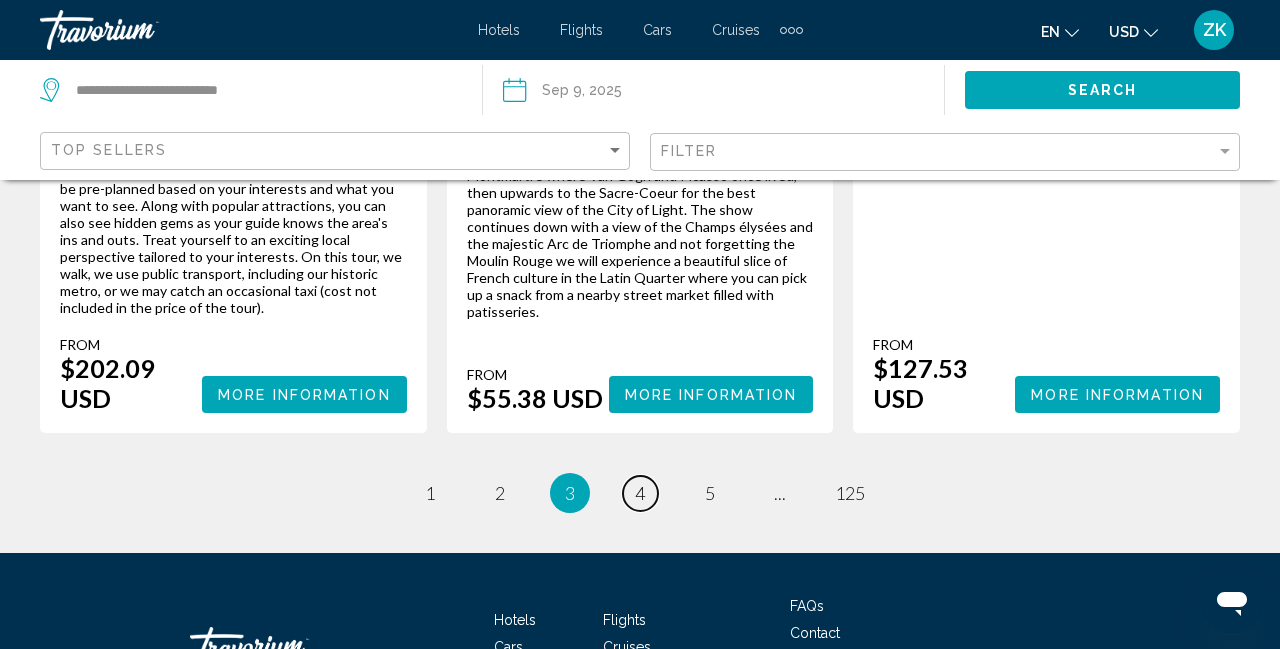 click on "4" at bounding box center (640, 493) 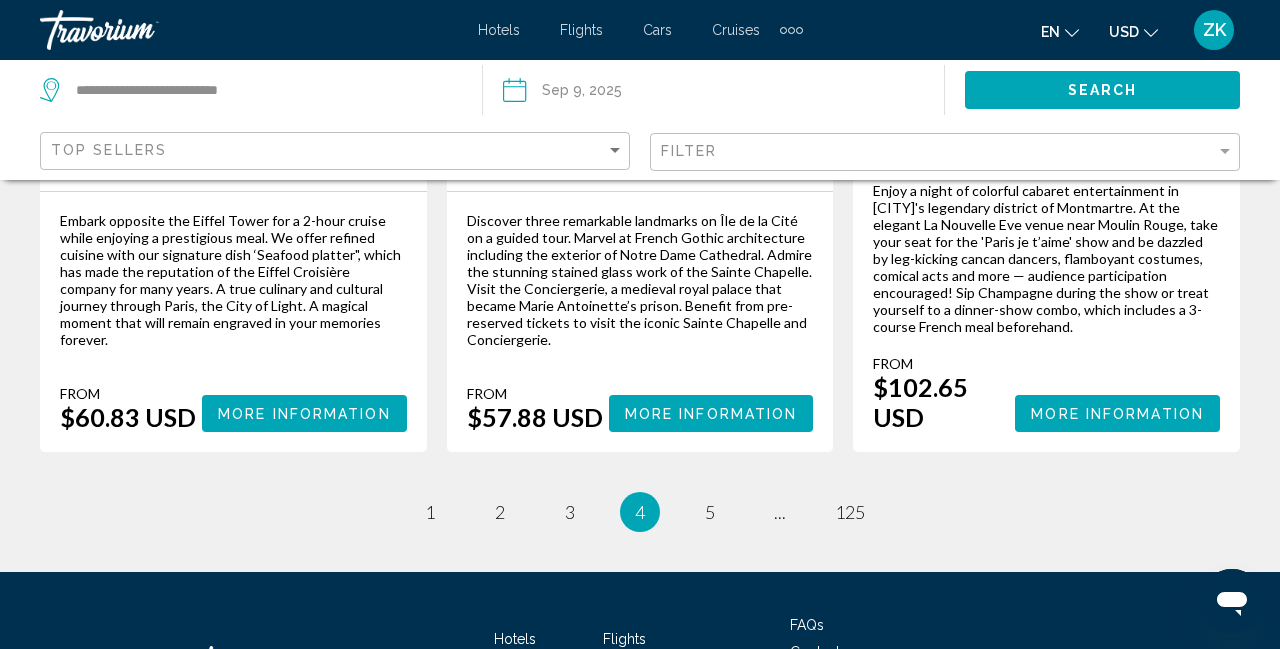 scroll, scrollTop: 3399, scrollLeft: 0, axis: vertical 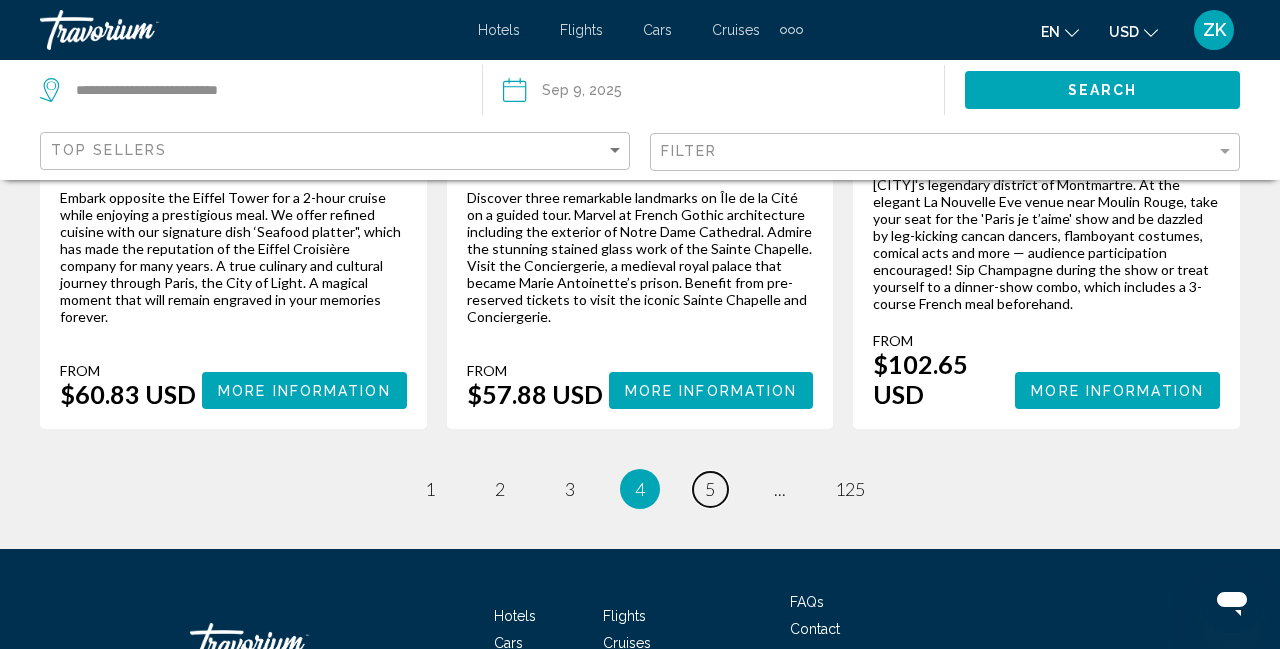 click on "page  5" at bounding box center [710, 489] 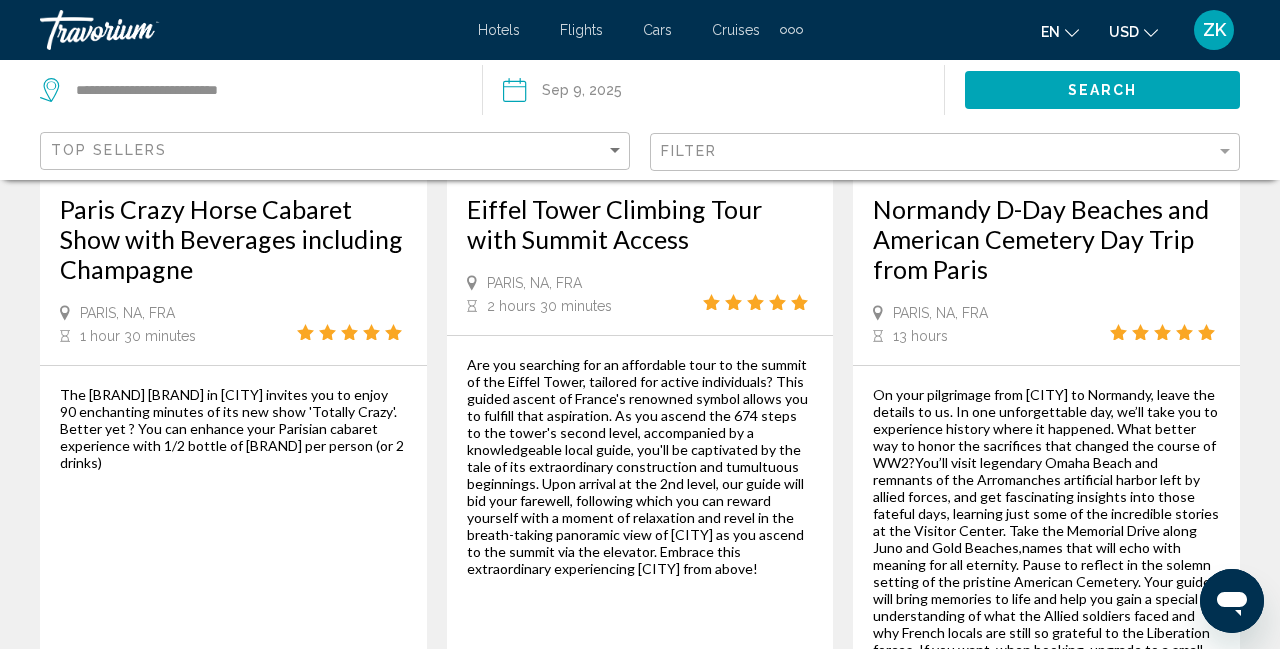 scroll, scrollTop: 0, scrollLeft: 0, axis: both 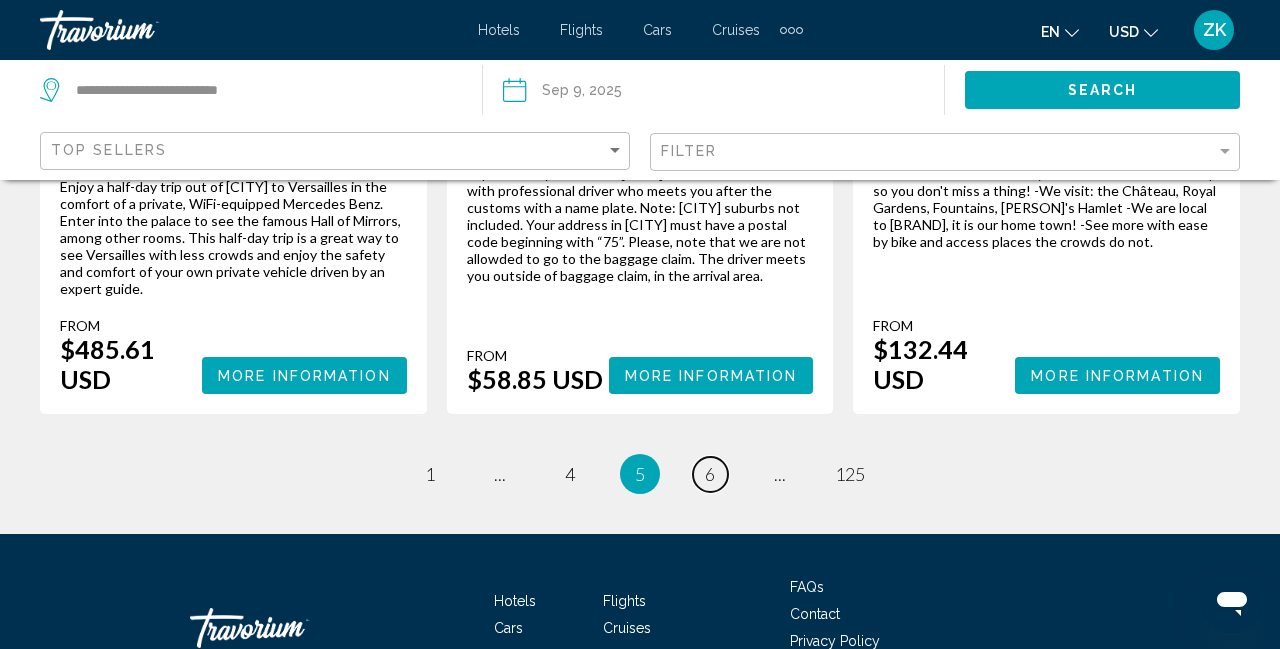 click on "6" at bounding box center (710, 474) 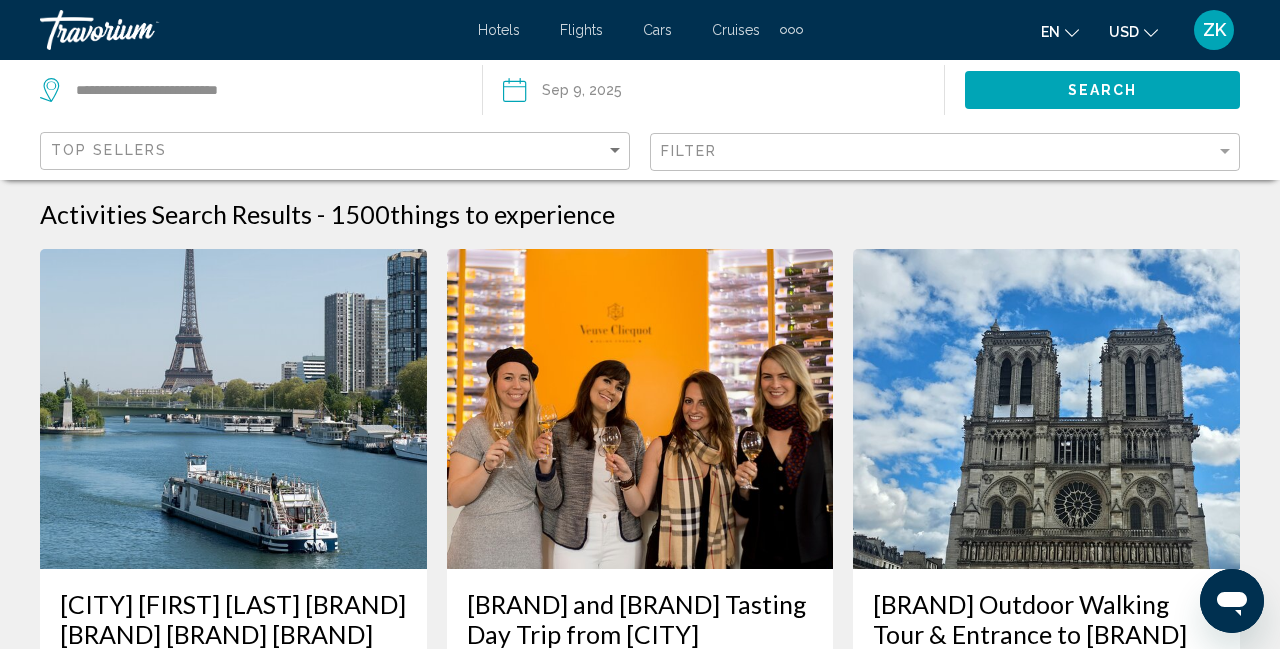 scroll, scrollTop: 0, scrollLeft: 0, axis: both 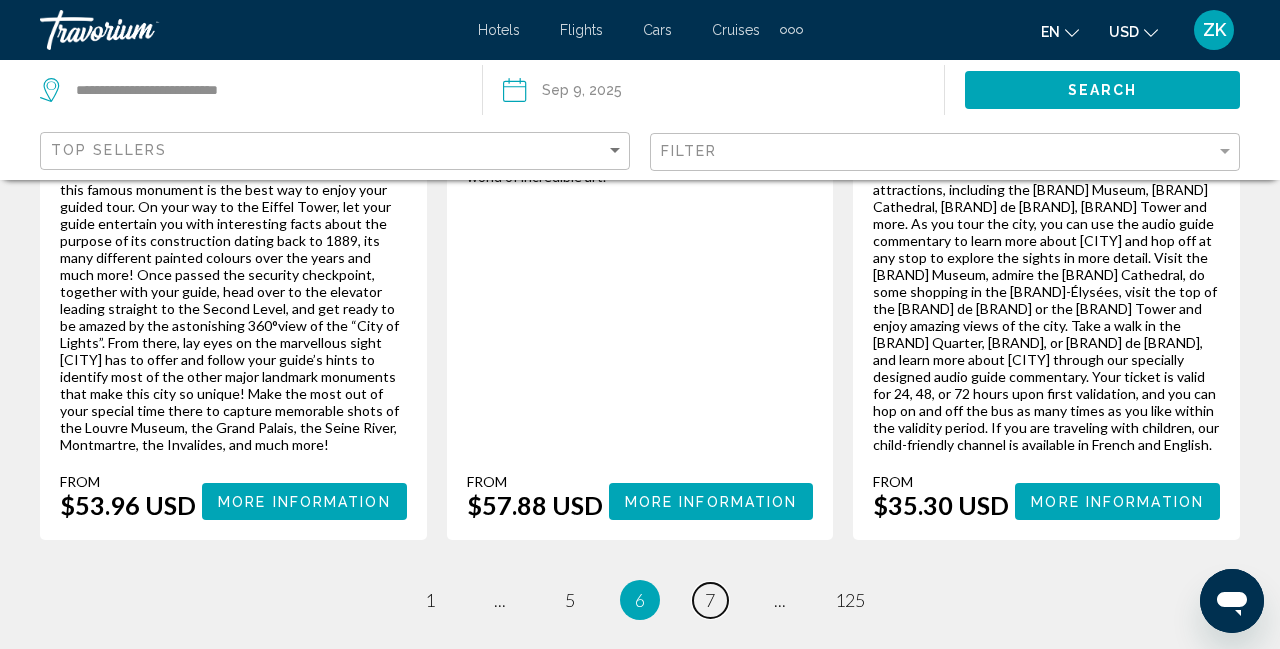 click on "7" at bounding box center (710, 600) 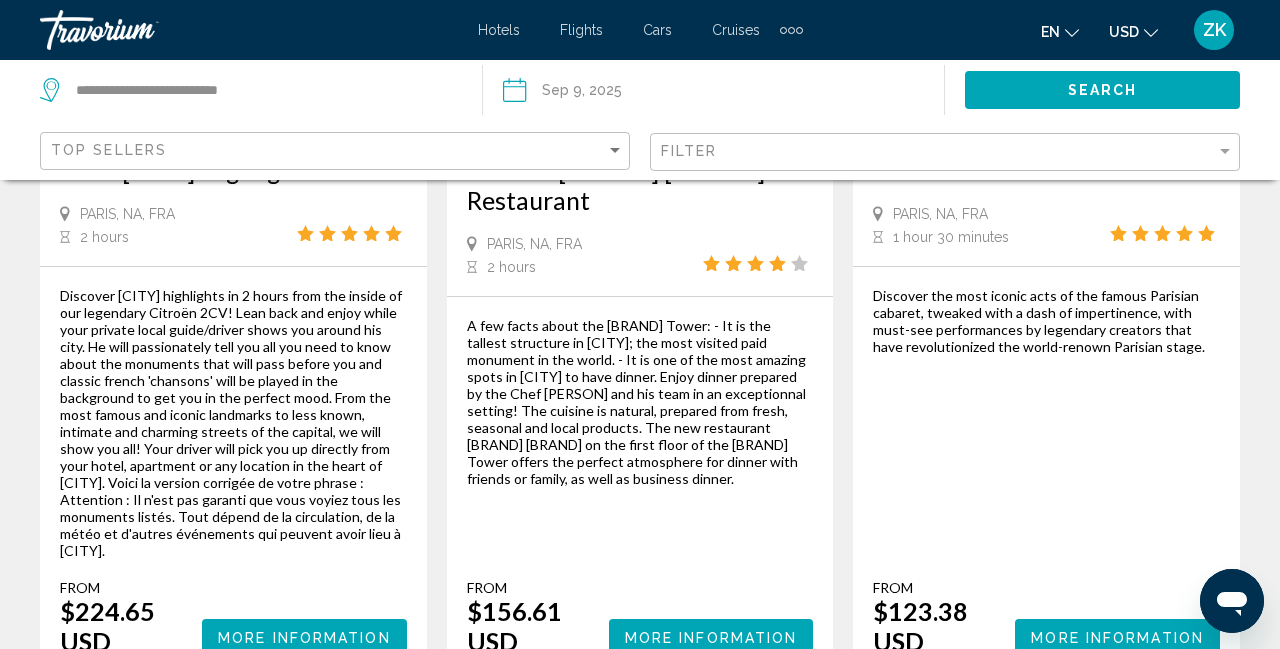 scroll, scrollTop: 538, scrollLeft: 0, axis: vertical 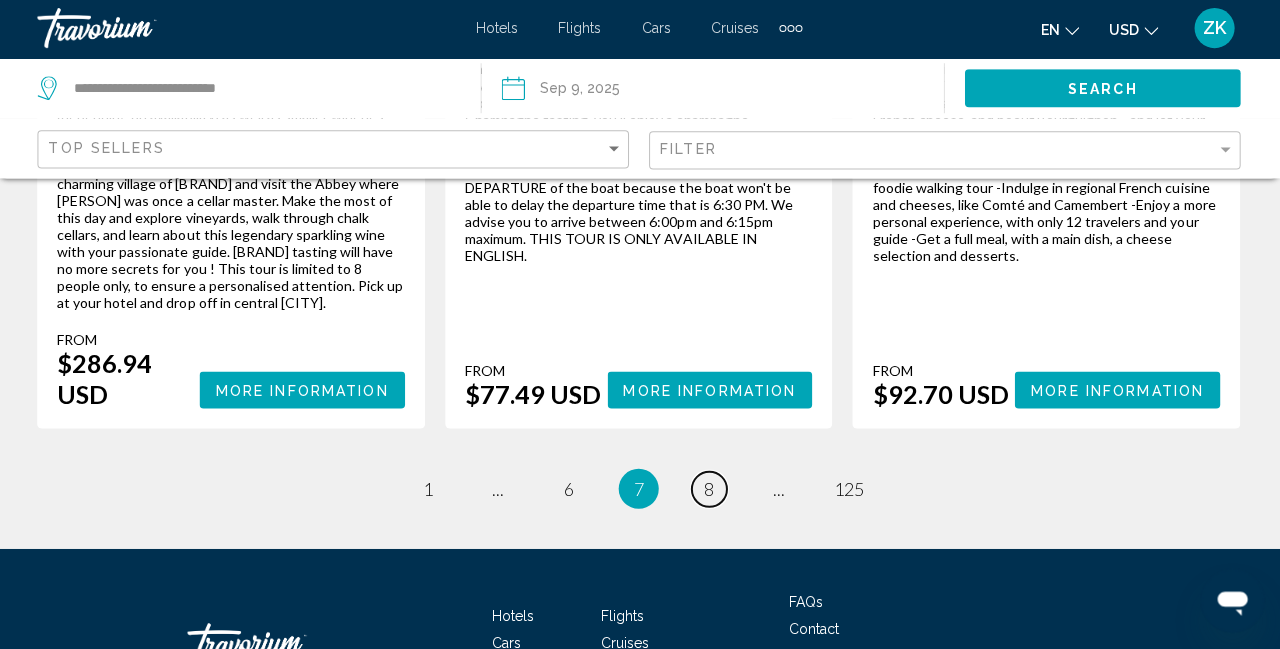 click on "page  8" at bounding box center [710, 489] 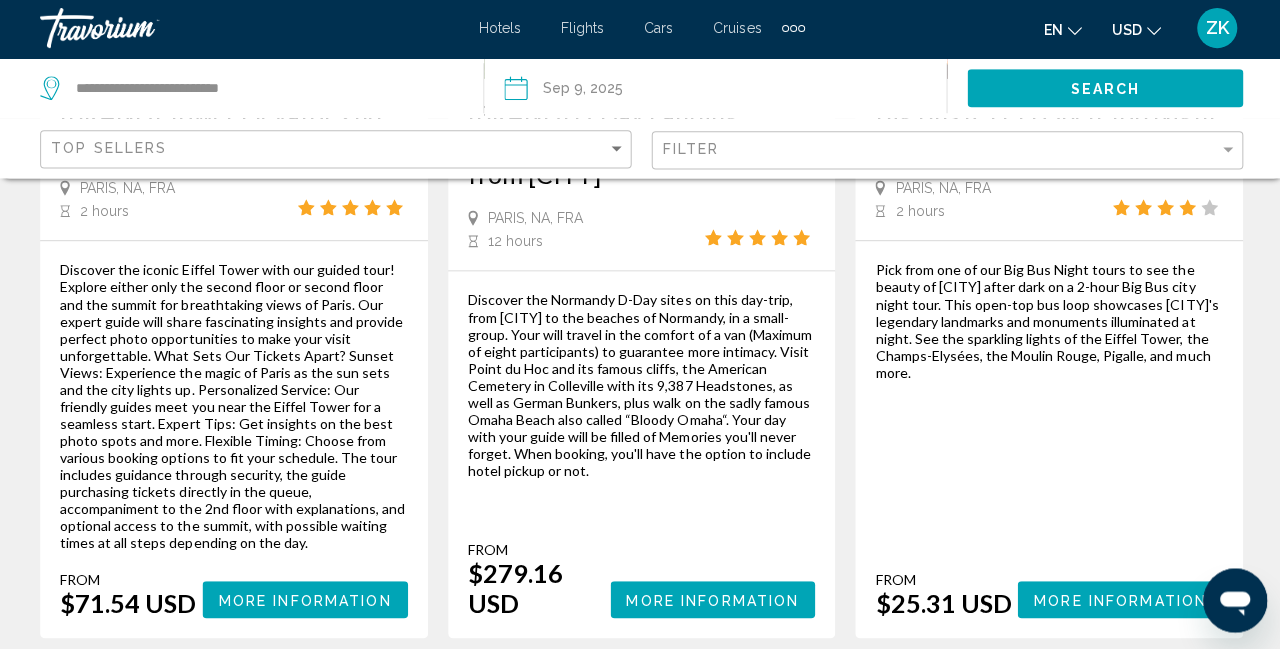 scroll, scrollTop: 3399, scrollLeft: 0, axis: vertical 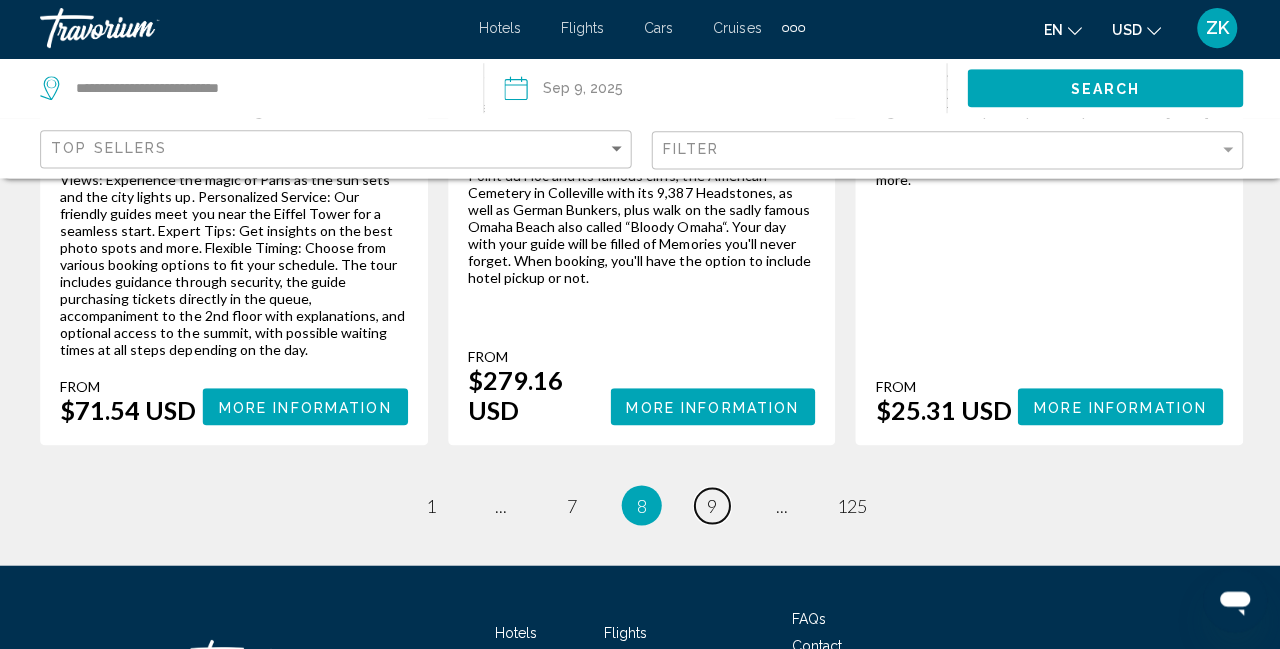 click on "page  9" at bounding box center (710, 506) 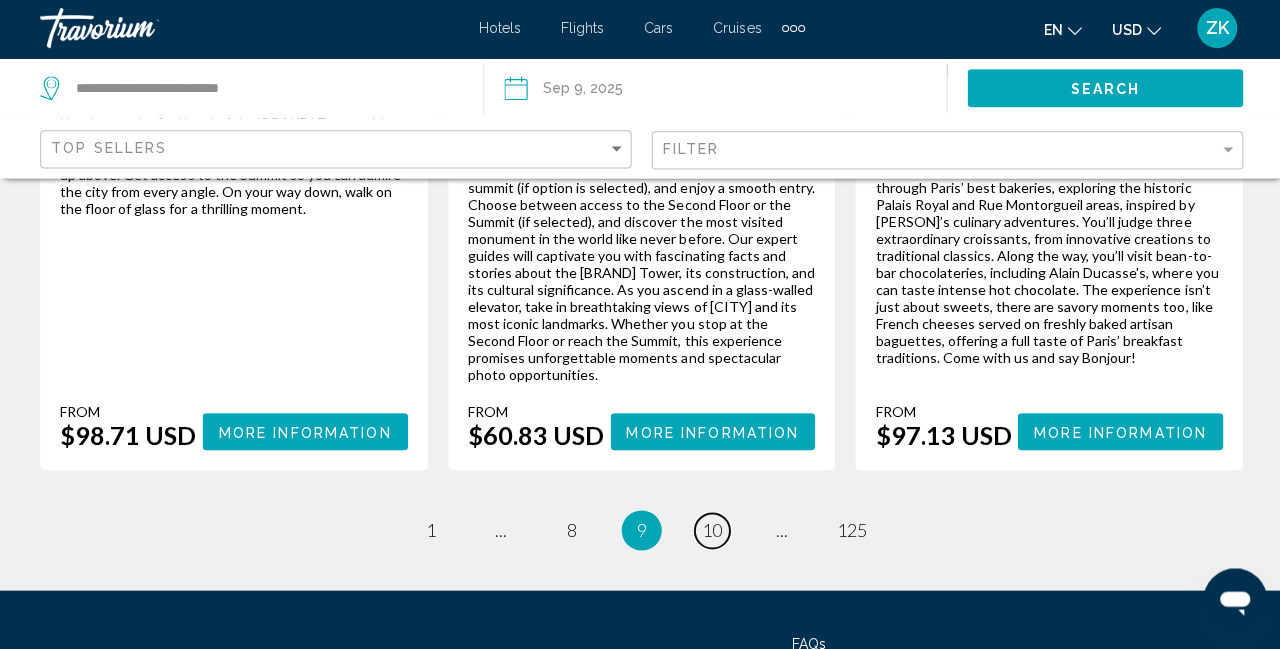 scroll, scrollTop: 3378, scrollLeft: 0, axis: vertical 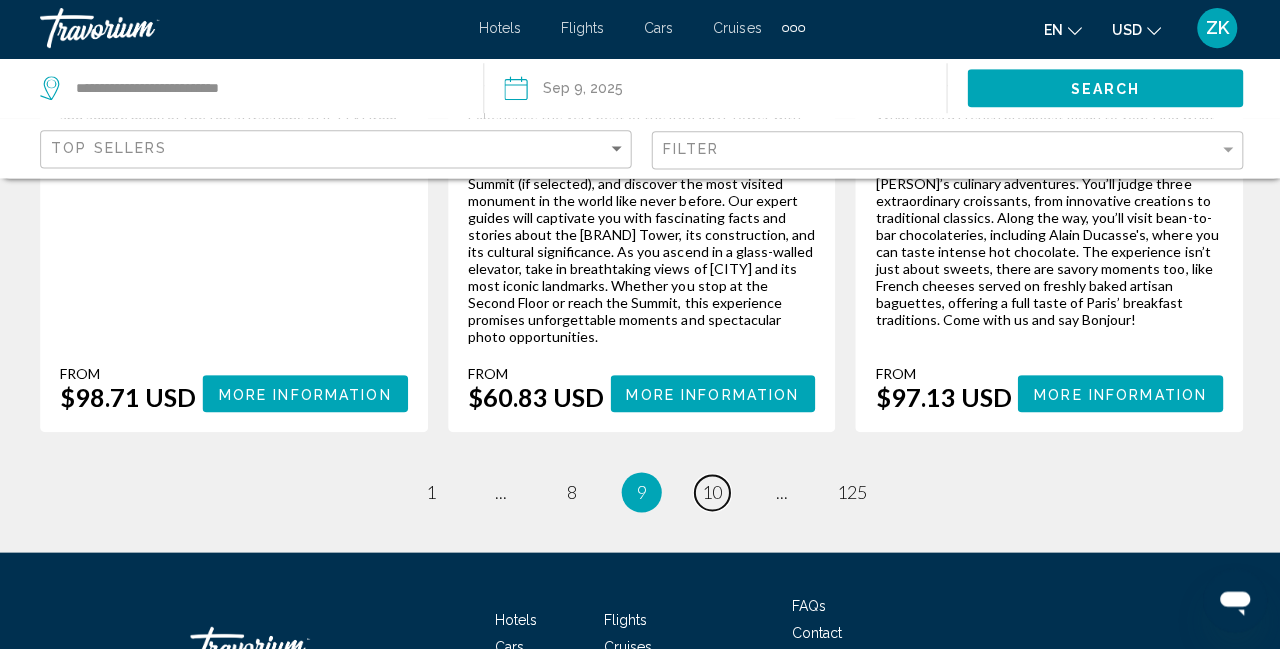click on "10" at bounding box center (710, 493) 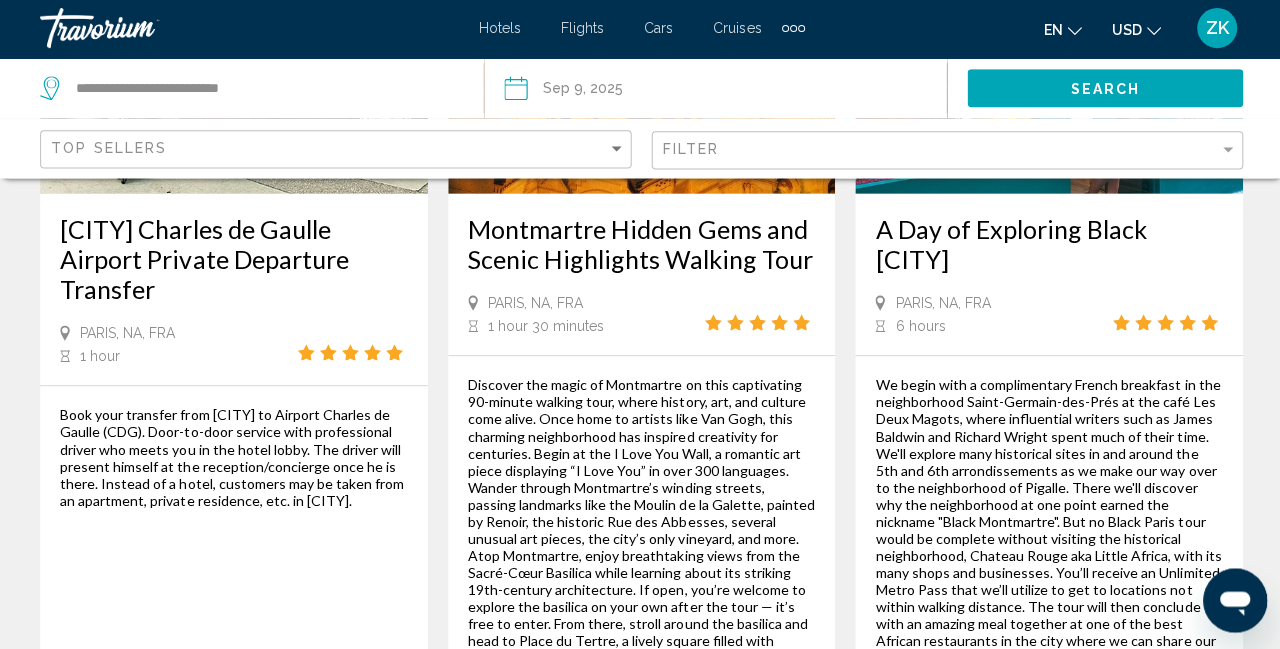 scroll, scrollTop: 3078, scrollLeft: 0, axis: vertical 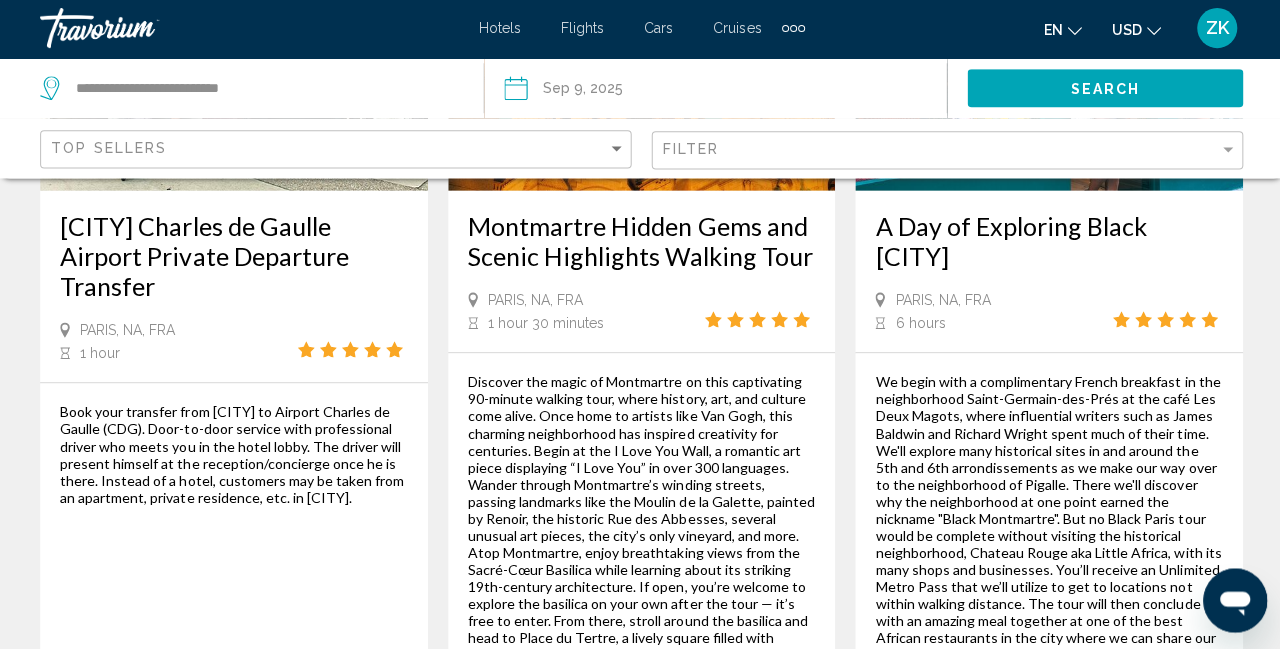 click on "Flights" at bounding box center (581, 30) 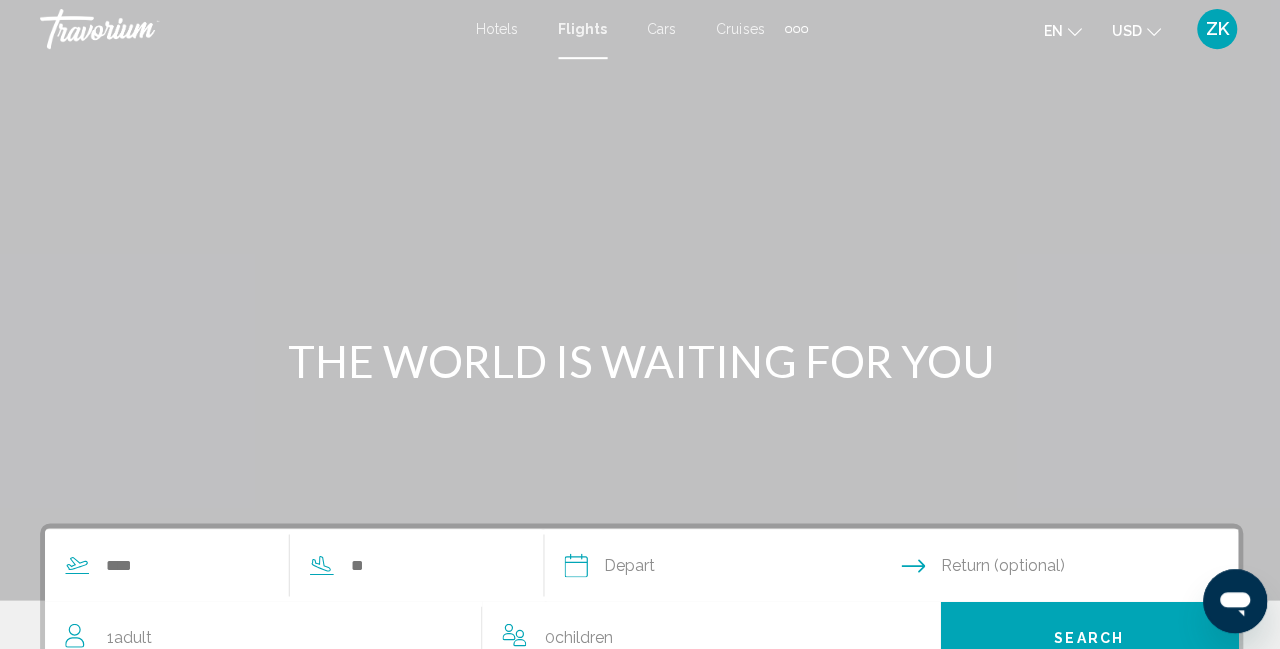 scroll, scrollTop: 0, scrollLeft: 0, axis: both 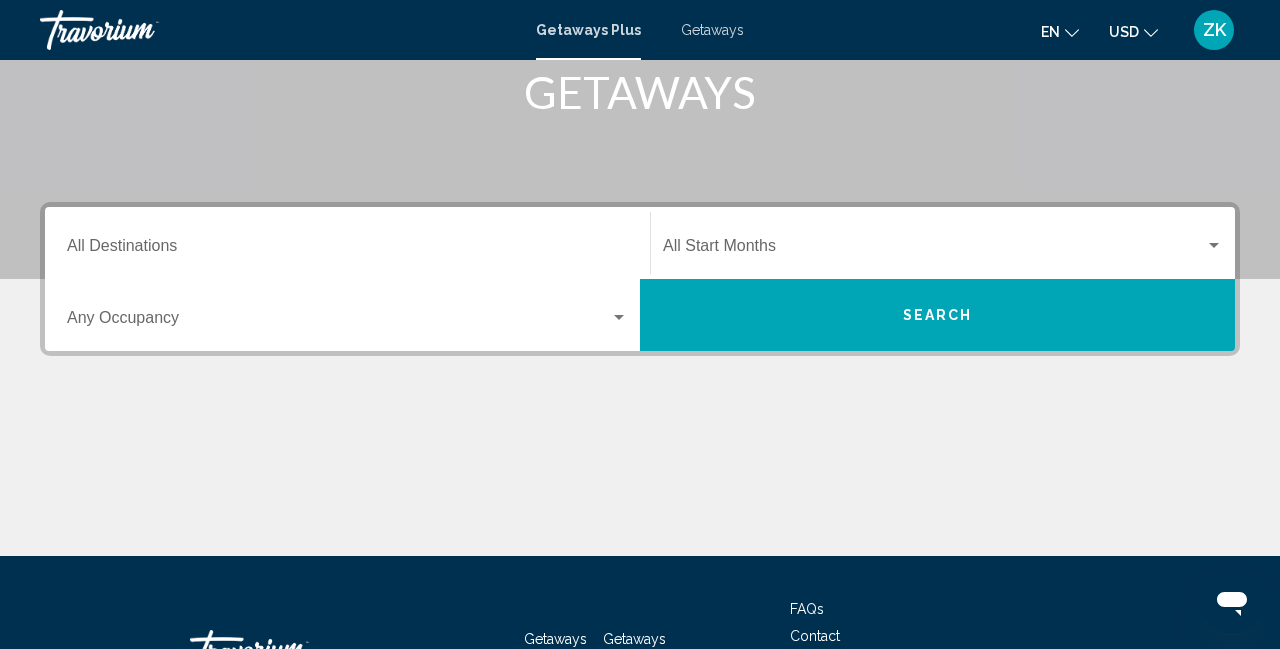 click at bounding box center (619, 317) 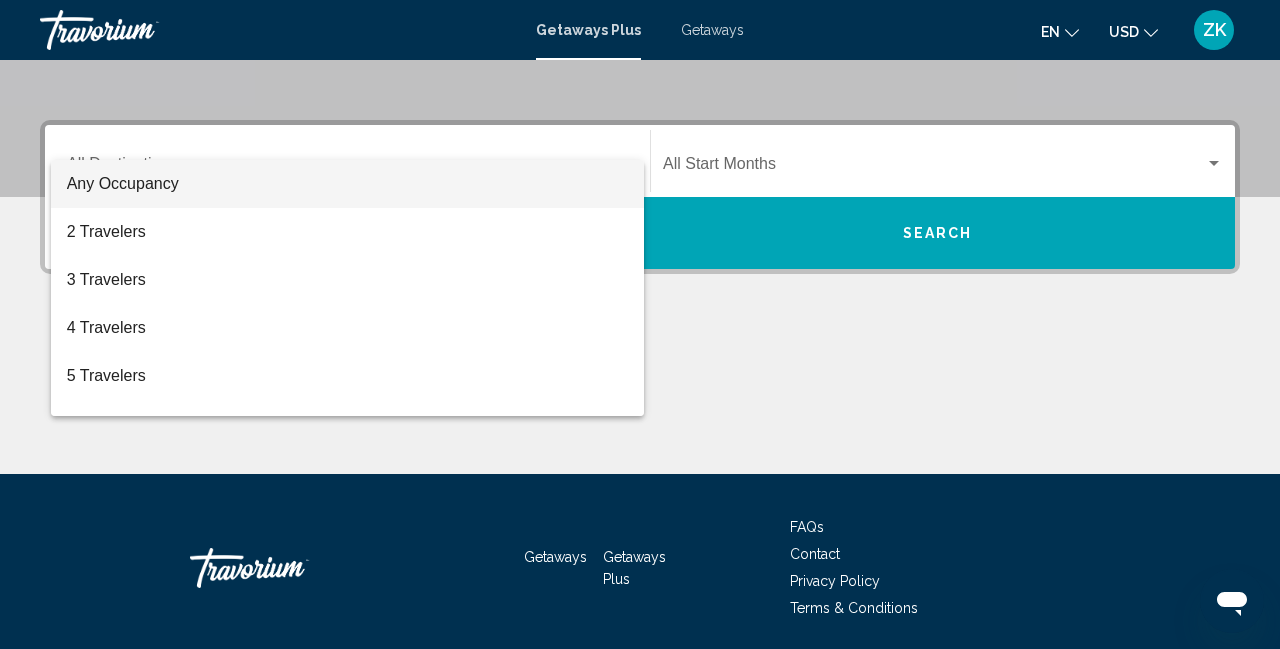 scroll, scrollTop: 458, scrollLeft: 0, axis: vertical 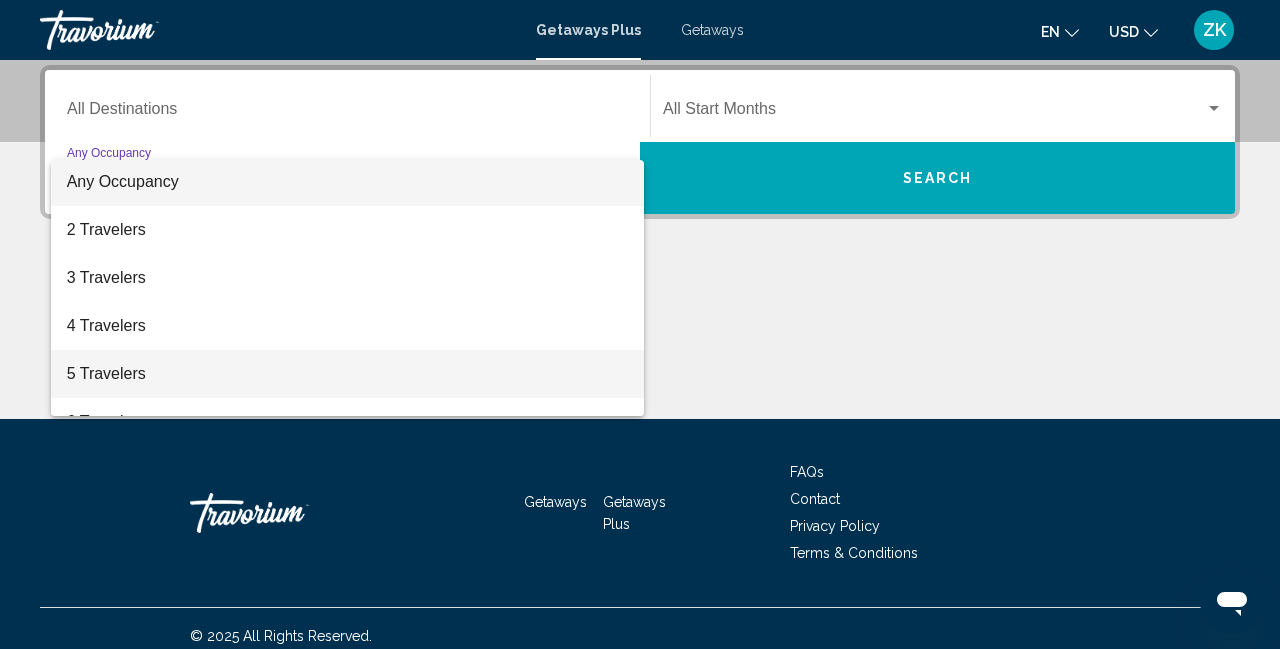 click on "5 Travelers" at bounding box center (347, 374) 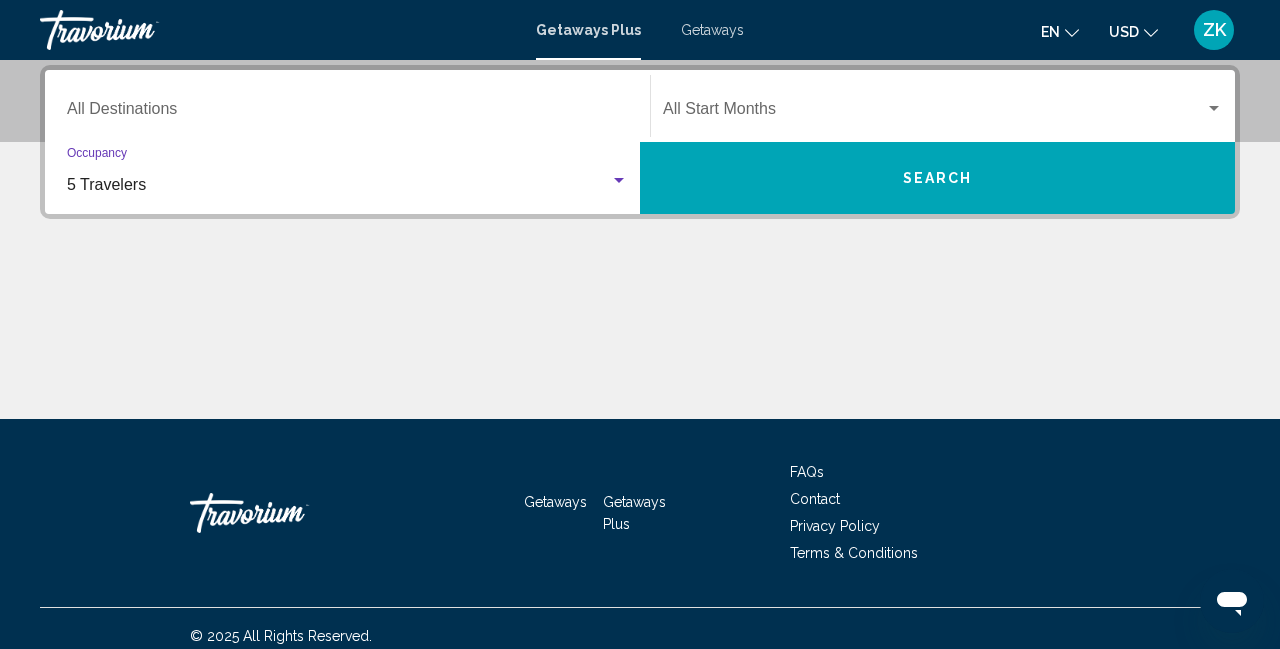 click on "Search" at bounding box center [937, 178] 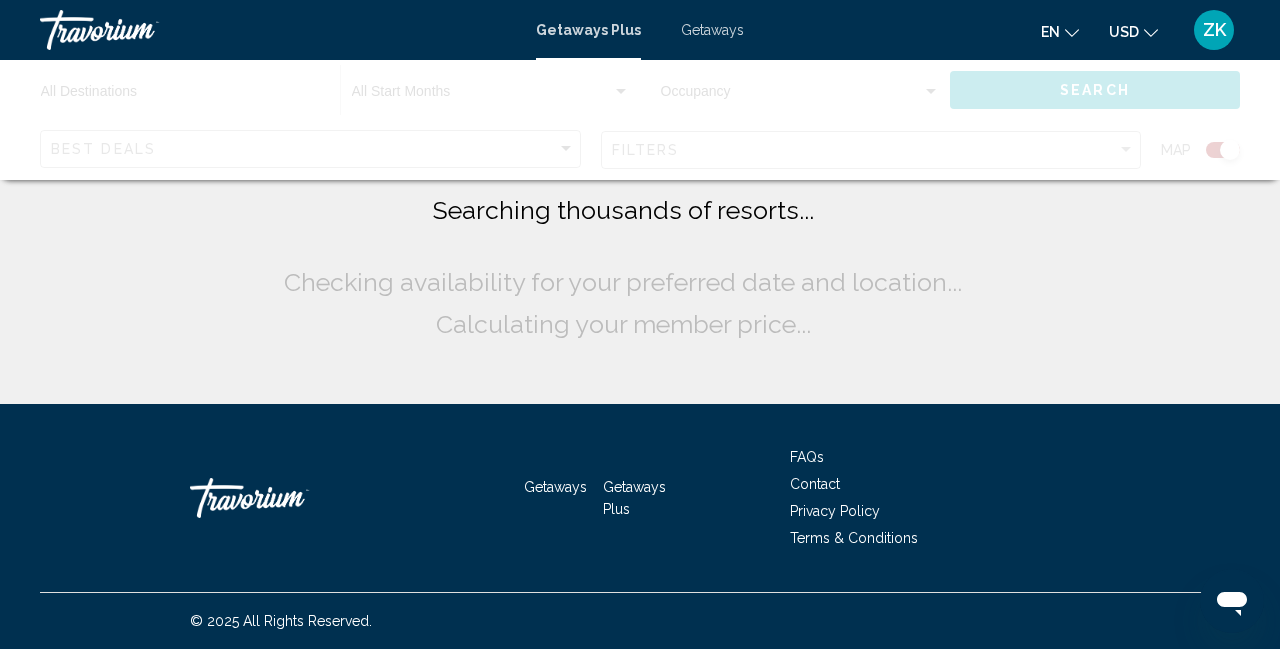 scroll, scrollTop: 0, scrollLeft: 0, axis: both 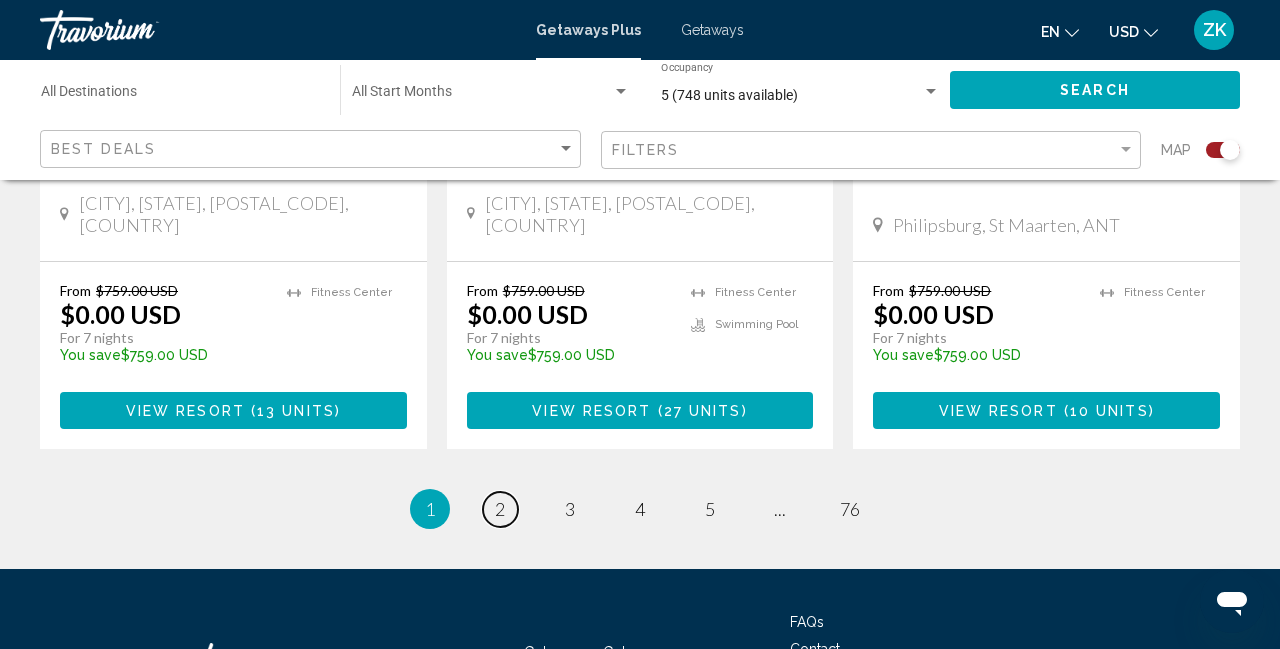 click on "2" at bounding box center [500, 509] 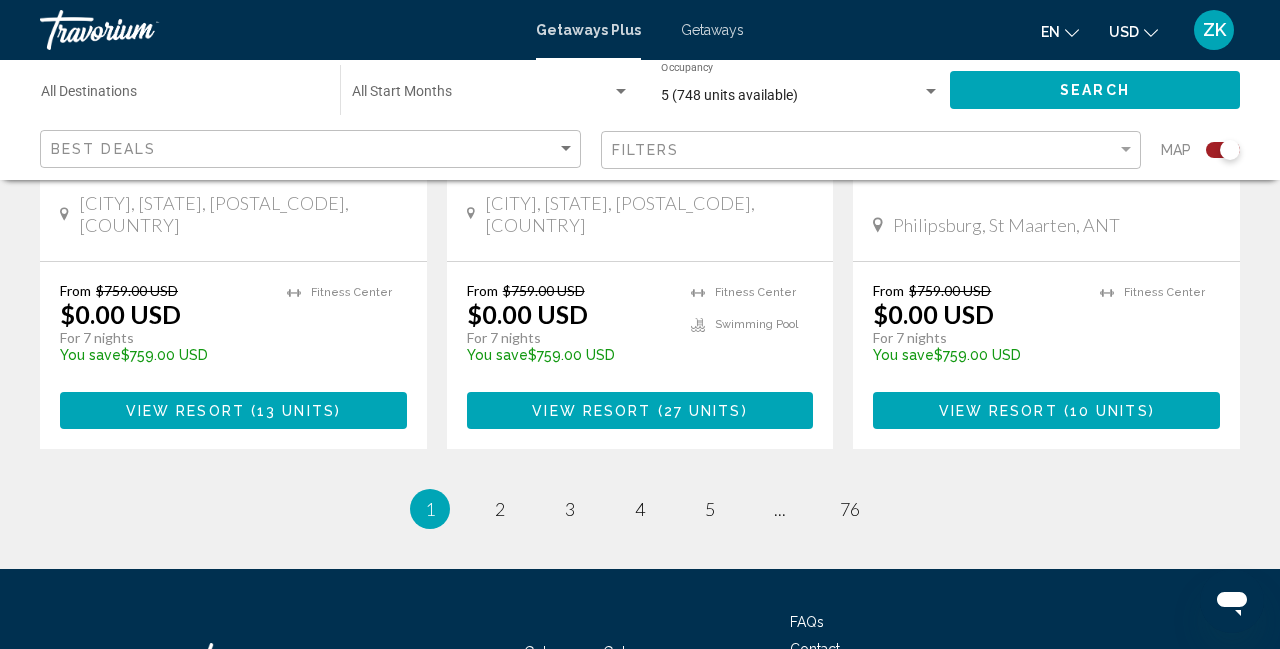 scroll, scrollTop: 0, scrollLeft: 0, axis: both 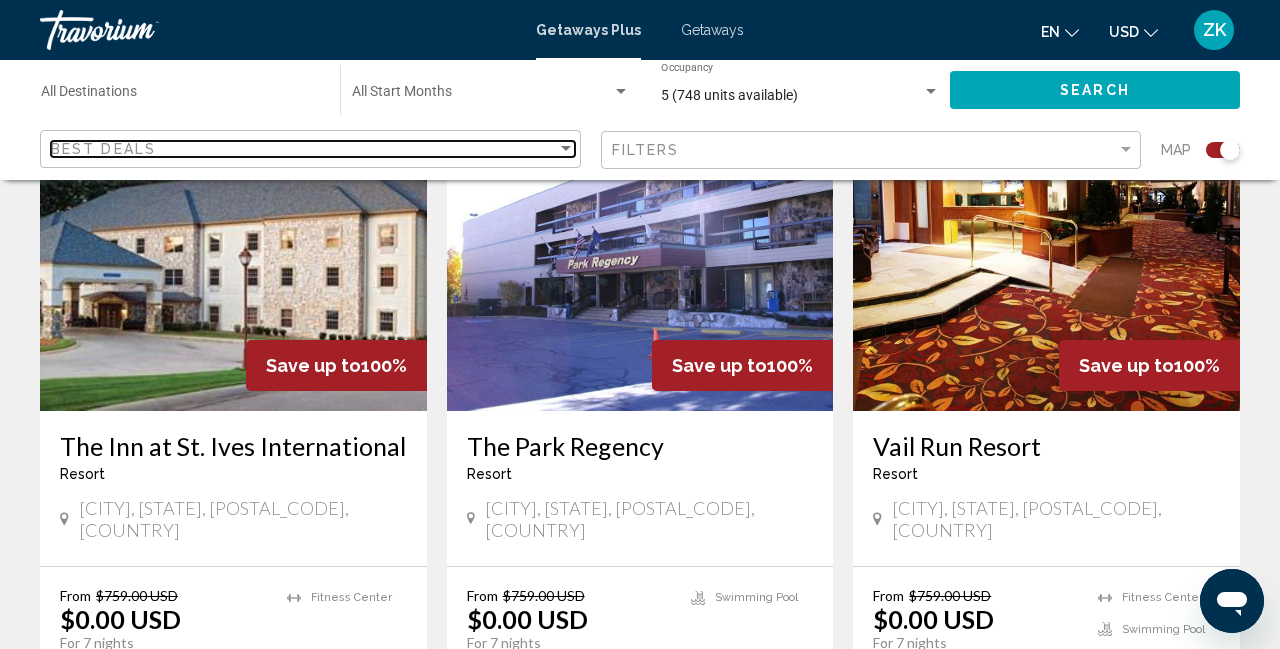 click on "Best Deals" at bounding box center (304, 149) 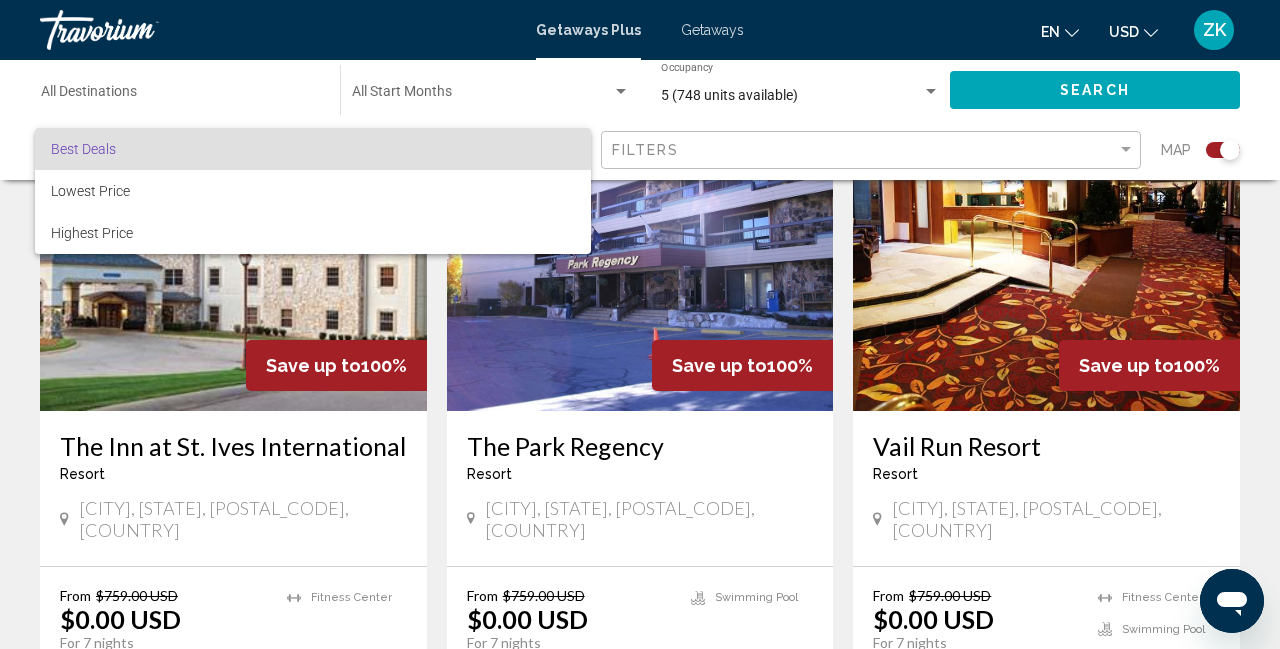 click at bounding box center [640, 324] 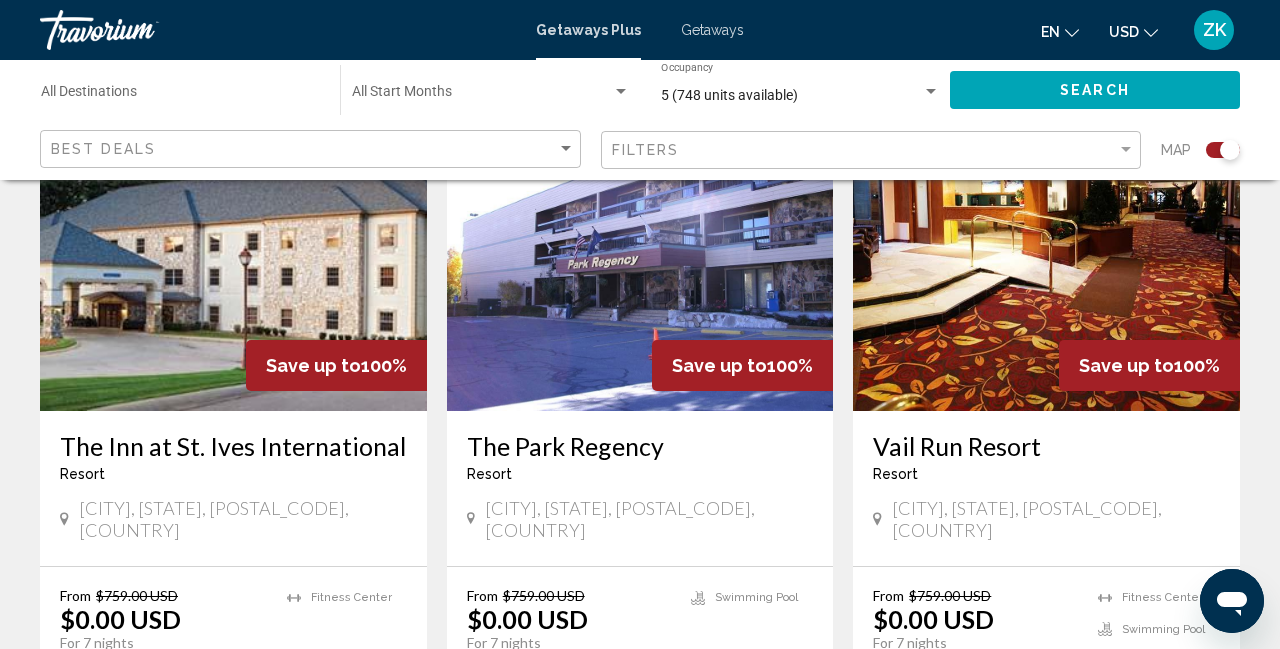 click on "Destination All Destinations" at bounding box center [180, 96] 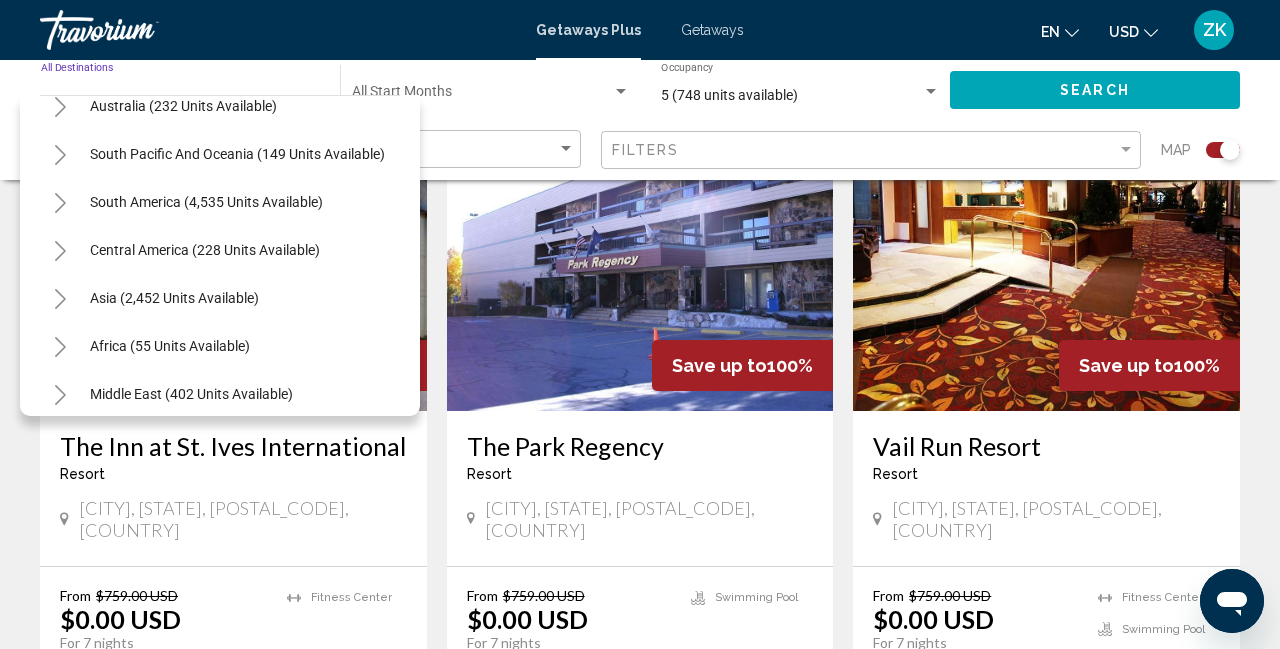 scroll, scrollTop: 324, scrollLeft: 0, axis: vertical 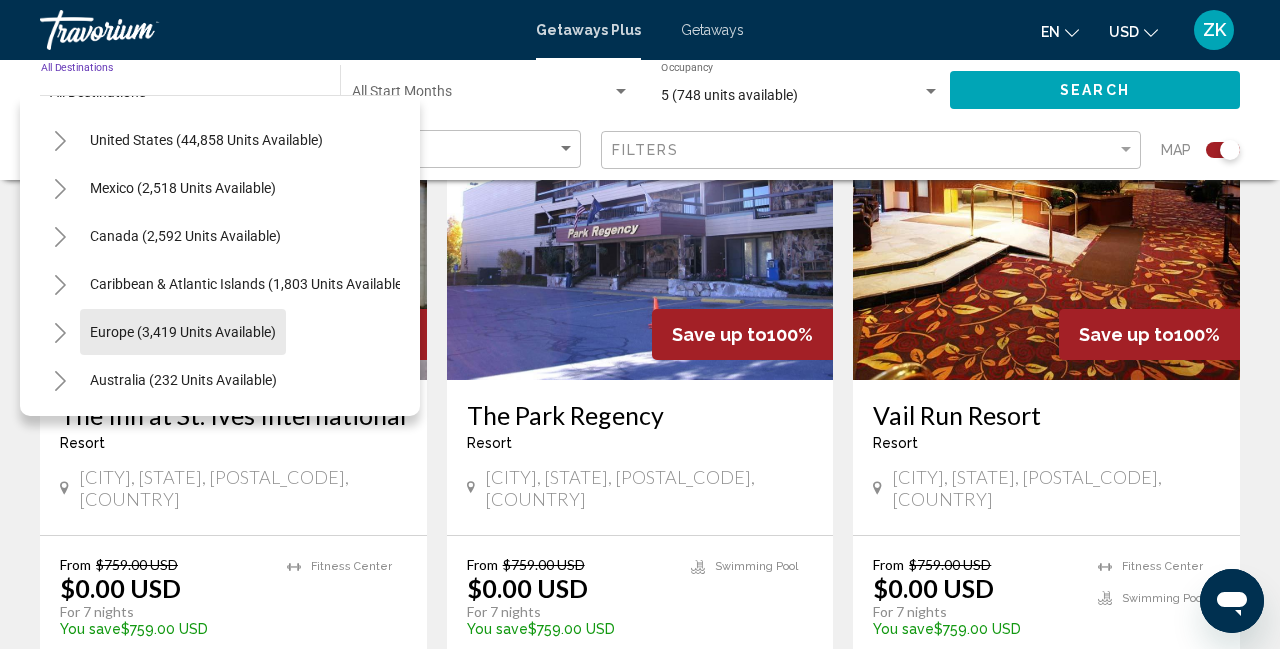 click on "Europe (3,419 units available)" at bounding box center [183, 380] 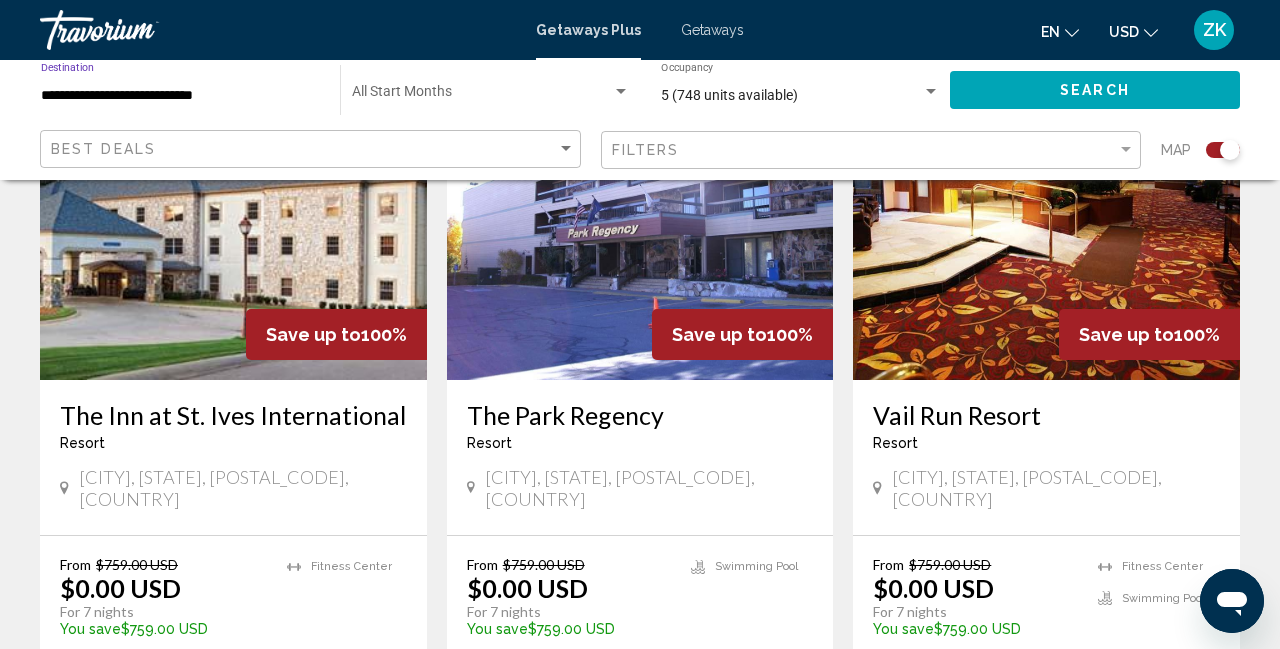 click on "**********" at bounding box center [180, 96] 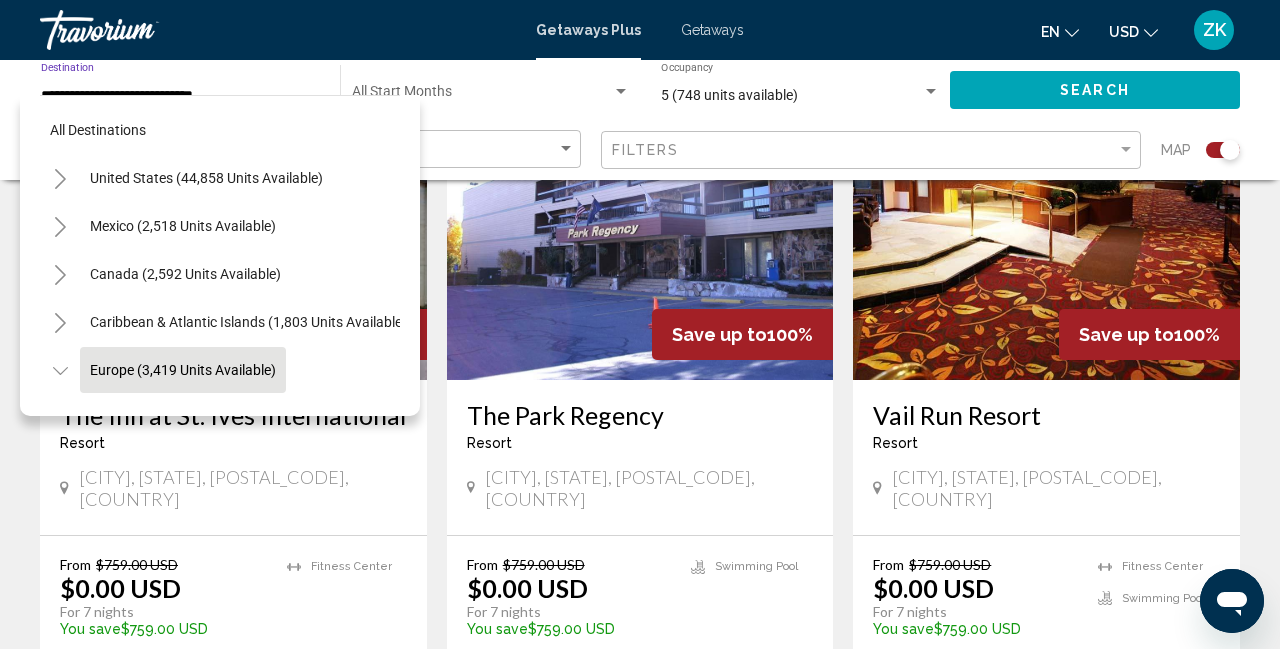 scroll, scrollTop: 119, scrollLeft: 0, axis: vertical 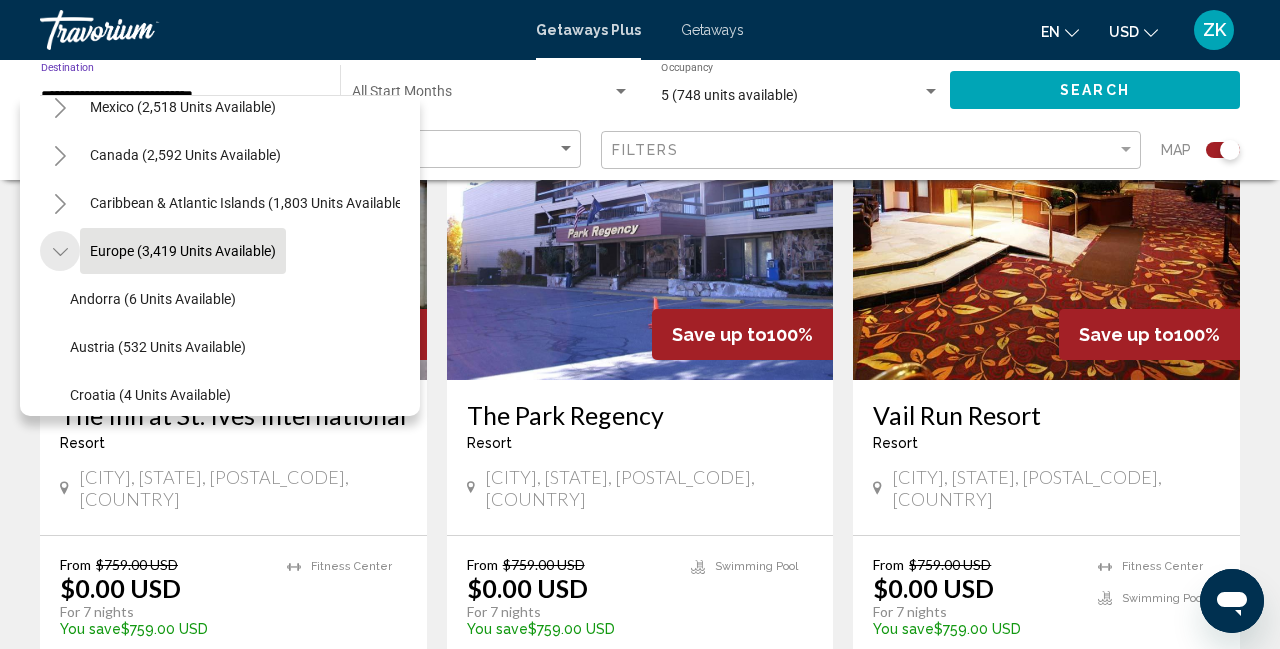 click 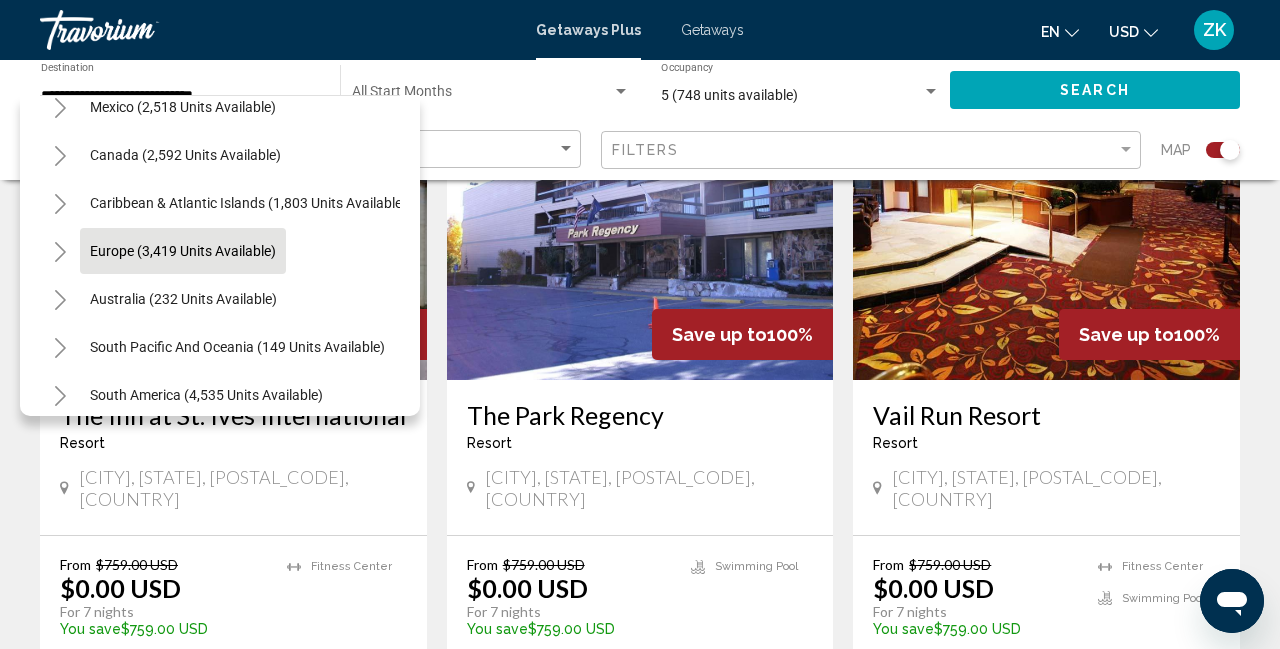 click 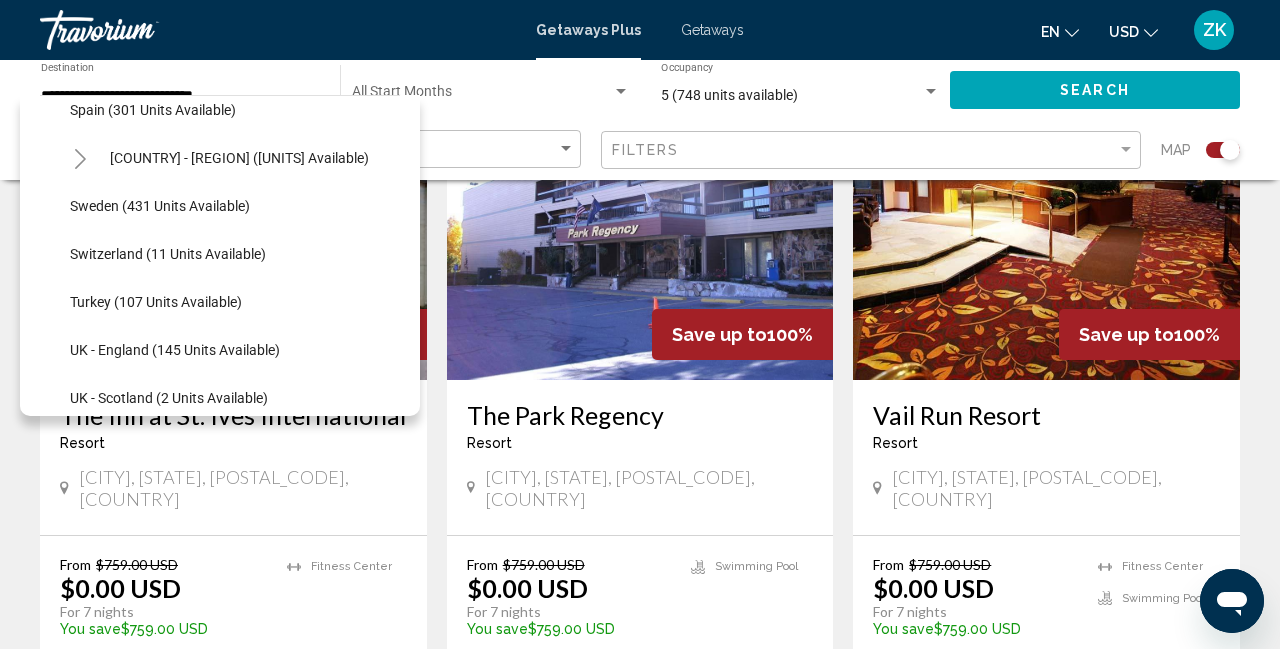 scroll, scrollTop: 842, scrollLeft: 0, axis: vertical 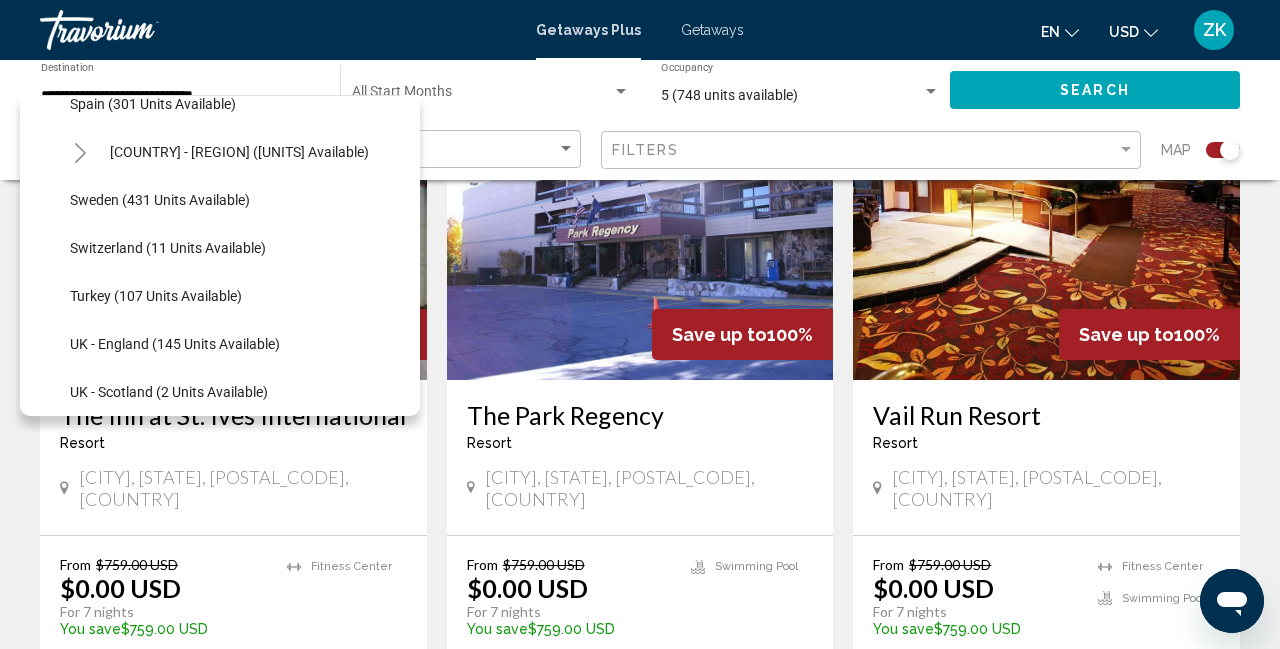 click on "Turkey (107 units available)" 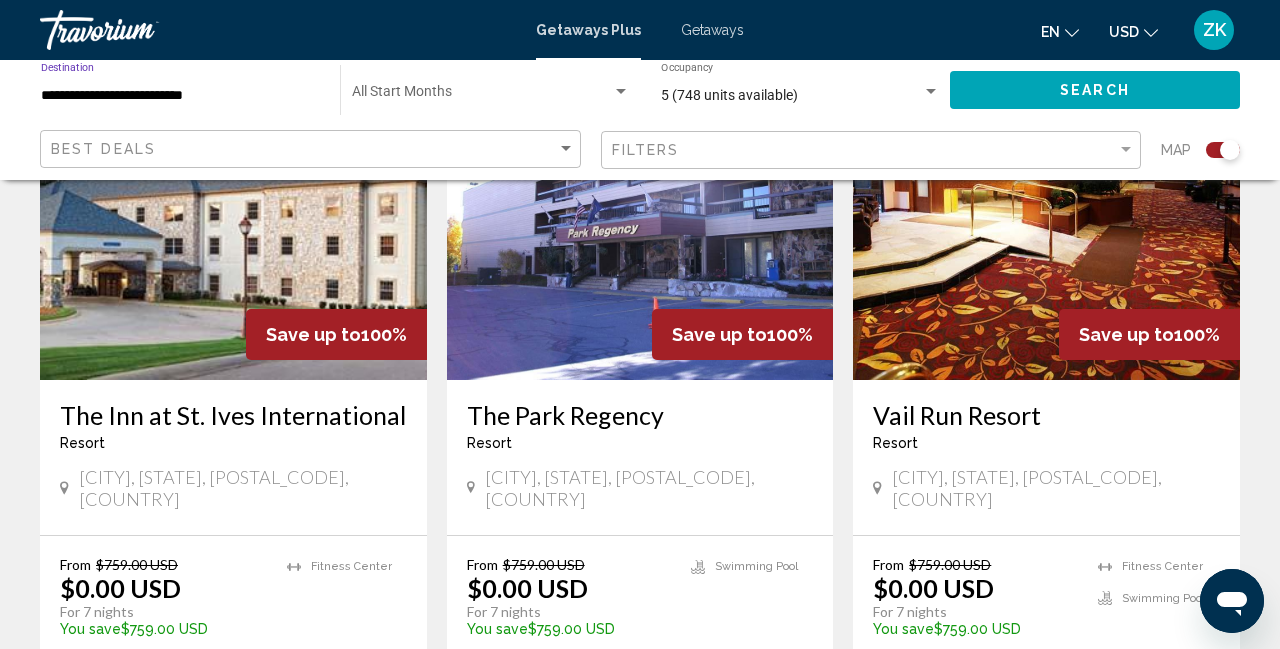 click on "Search" 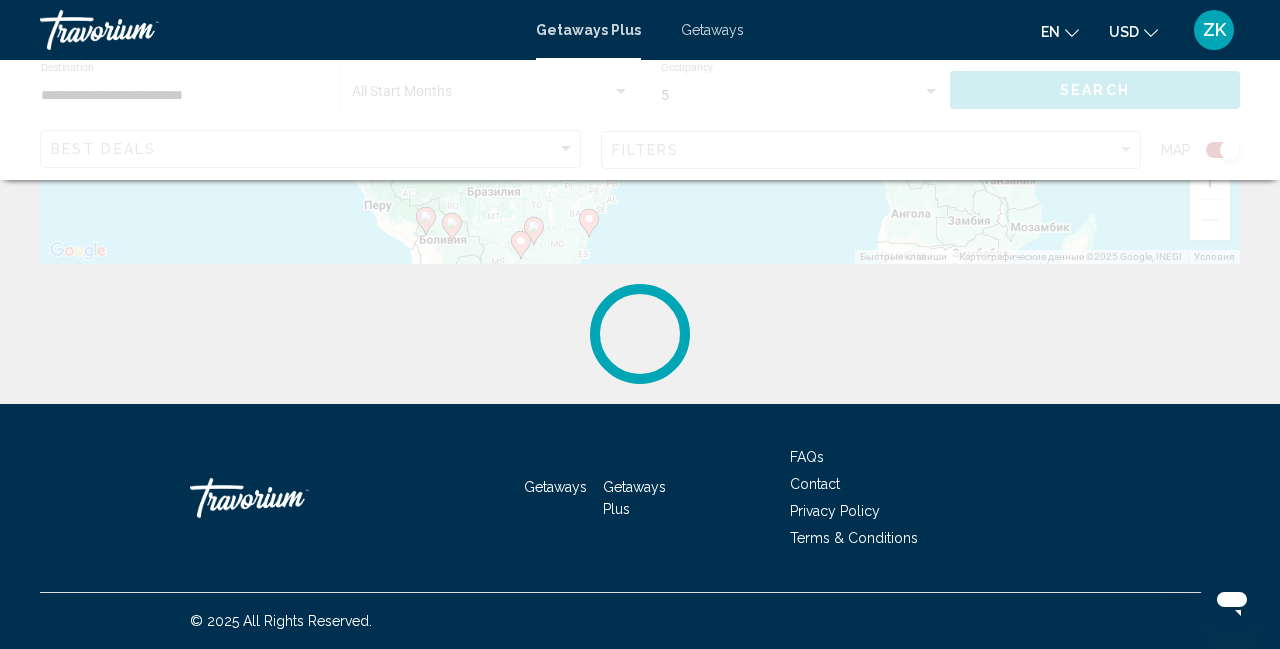 scroll, scrollTop: 0, scrollLeft: 0, axis: both 